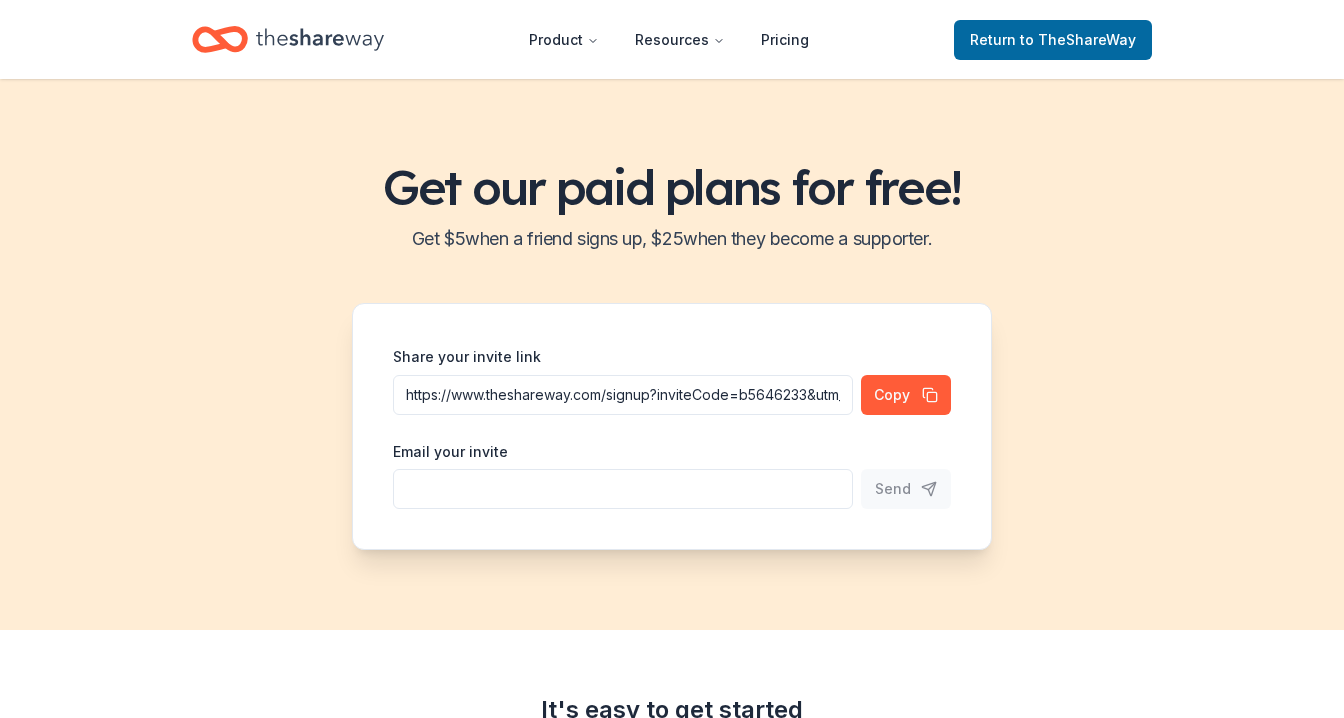 scroll, scrollTop: 0, scrollLeft: 0, axis: both 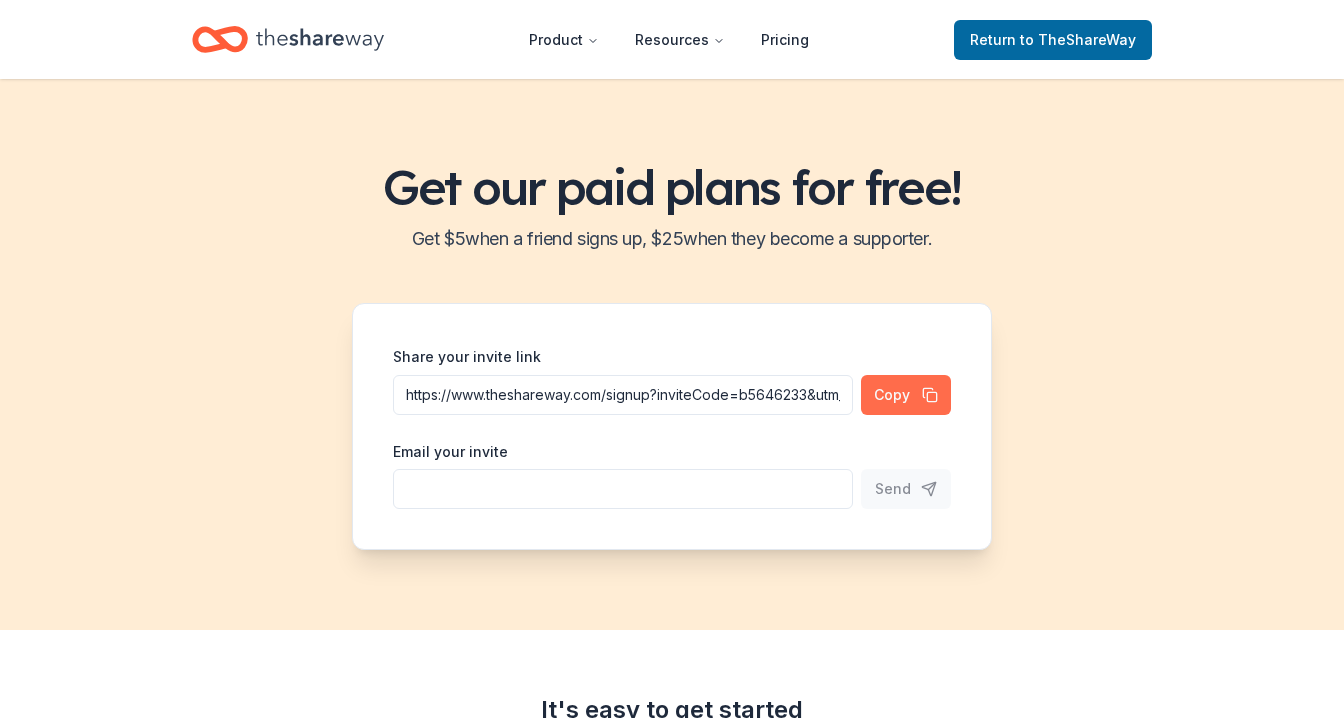 click on "Copy" at bounding box center (906, 395) 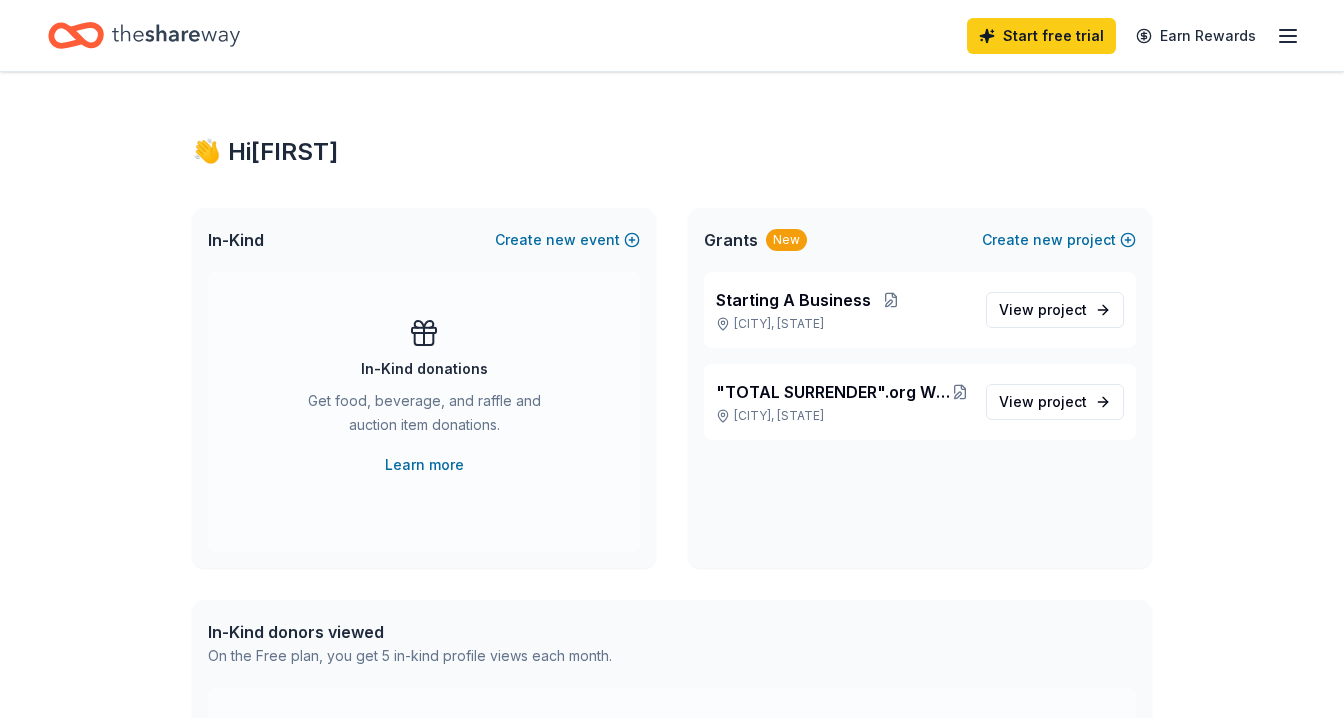 scroll, scrollTop: 0, scrollLeft: 0, axis: both 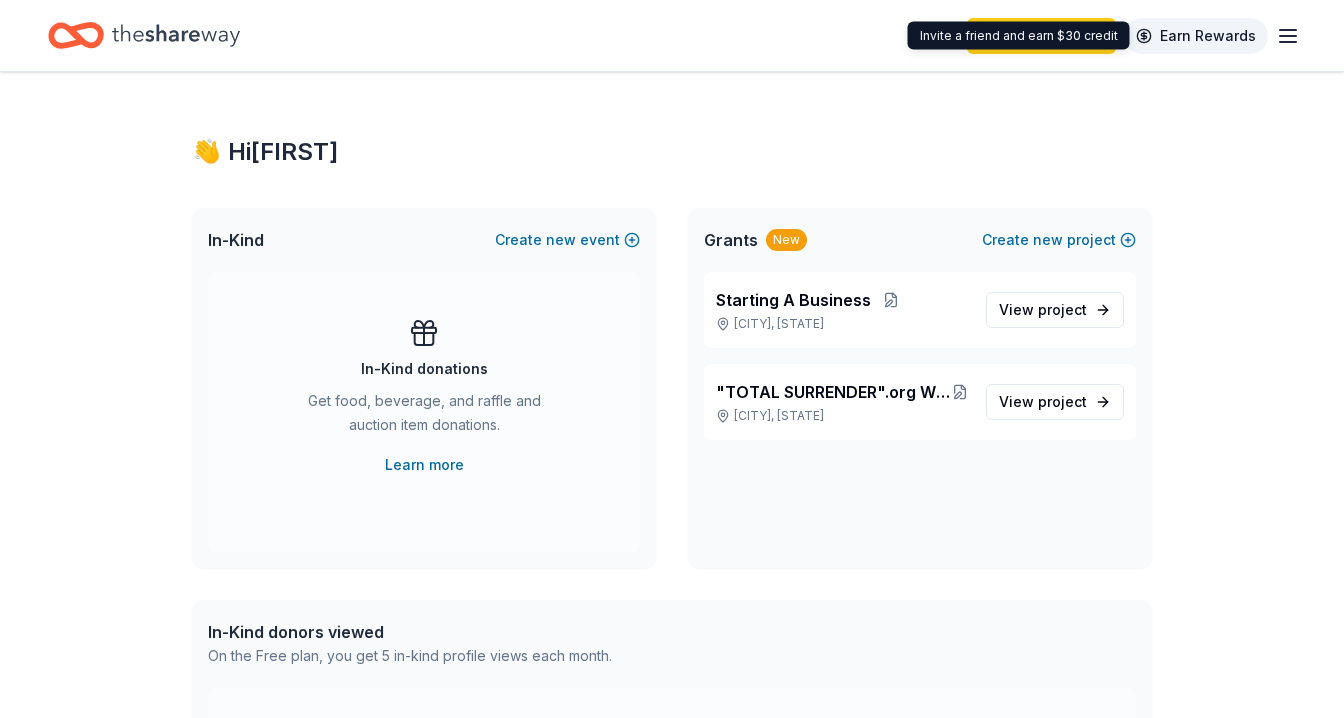 click on "Earn Rewards" at bounding box center [1196, 36] 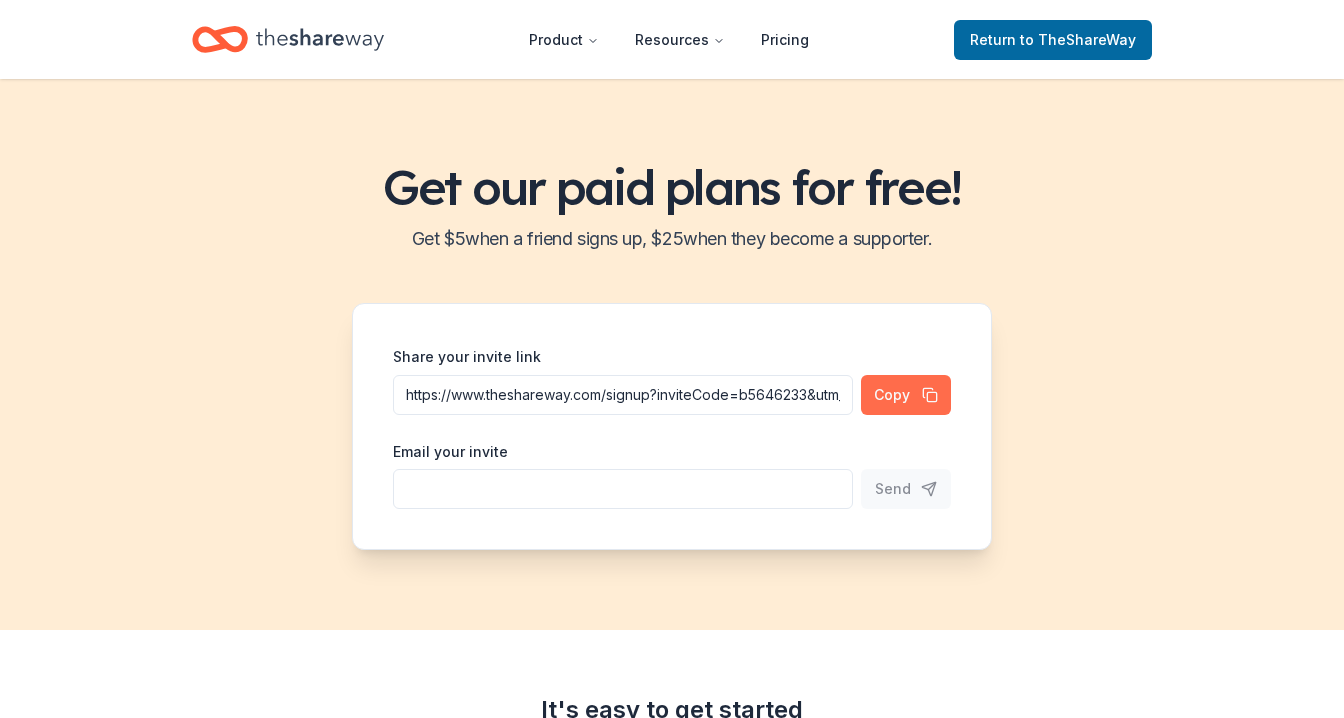 click on "Copy" at bounding box center (906, 395) 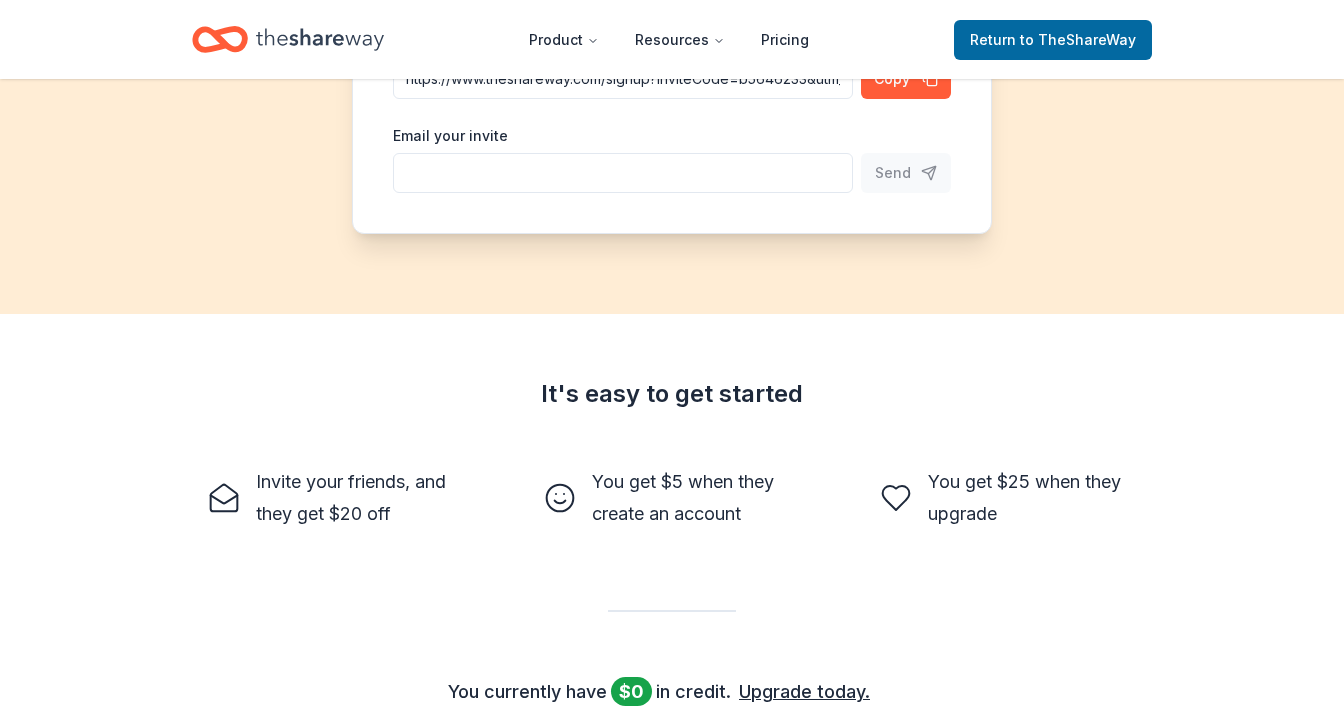 scroll, scrollTop: 0, scrollLeft: 0, axis: both 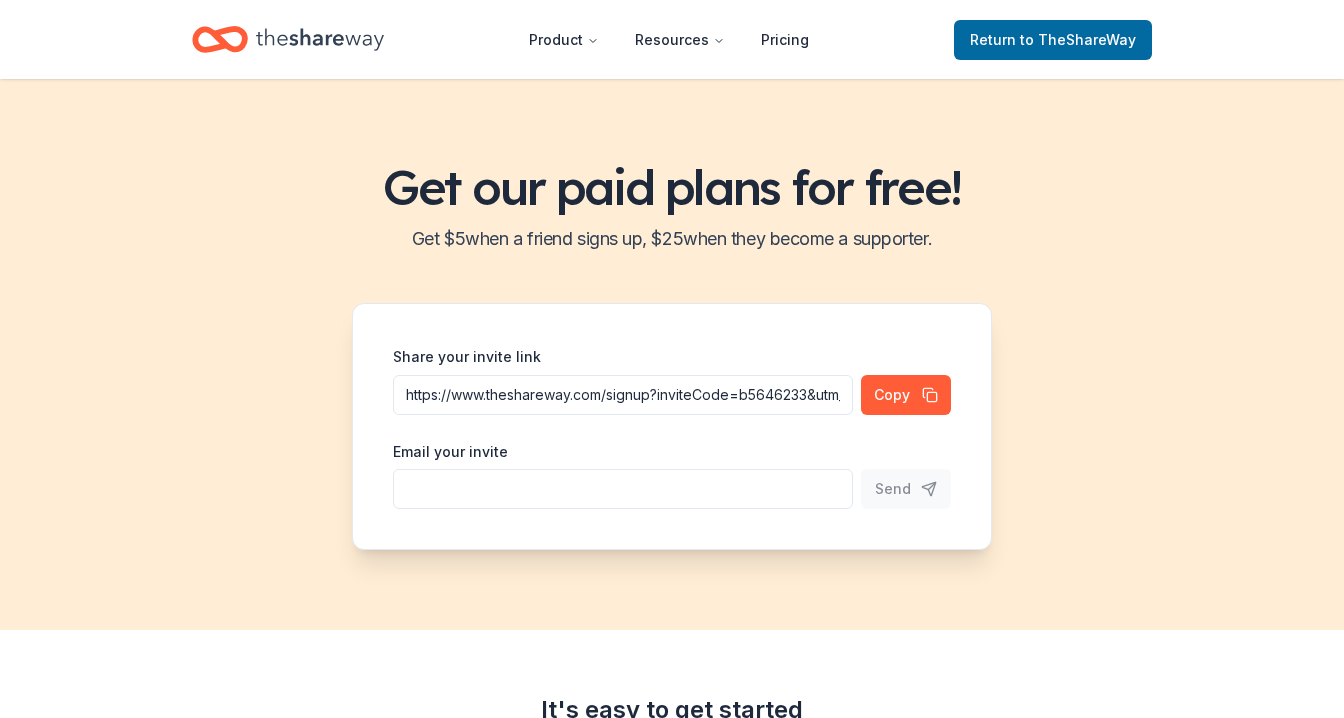 click 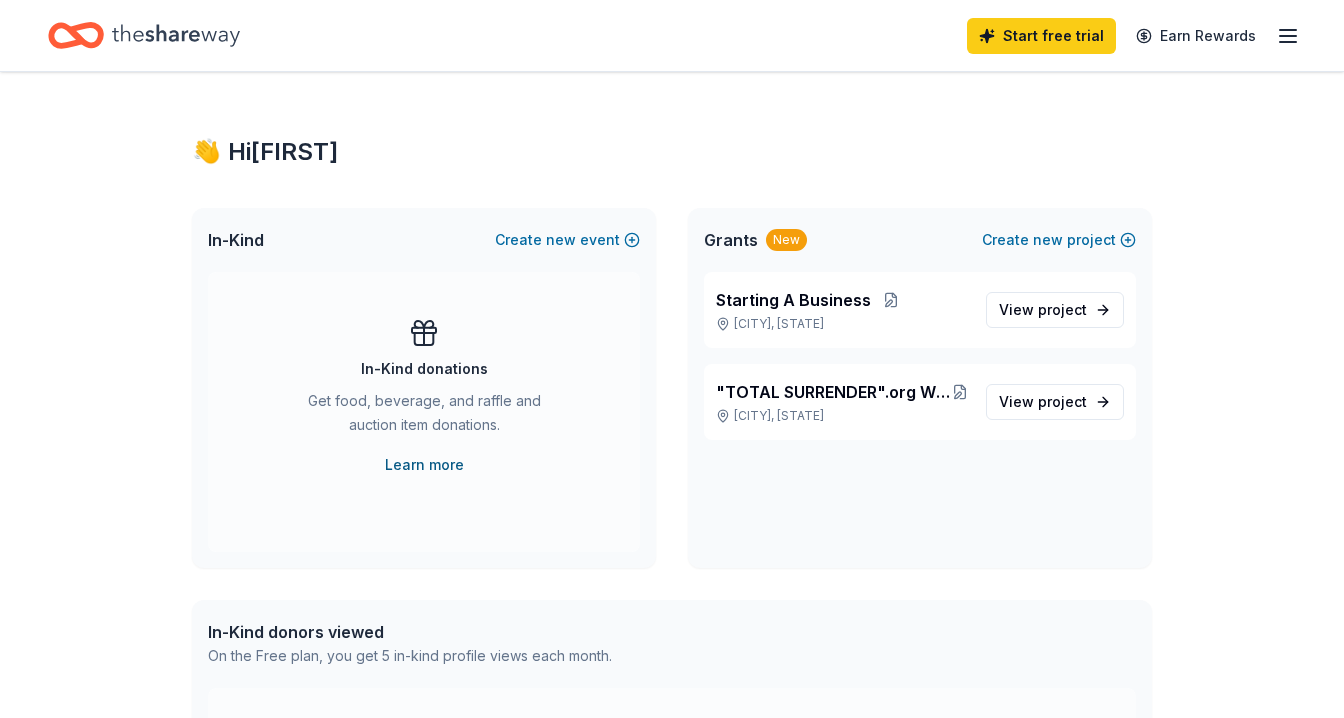 click on "Learn more" at bounding box center (424, 465) 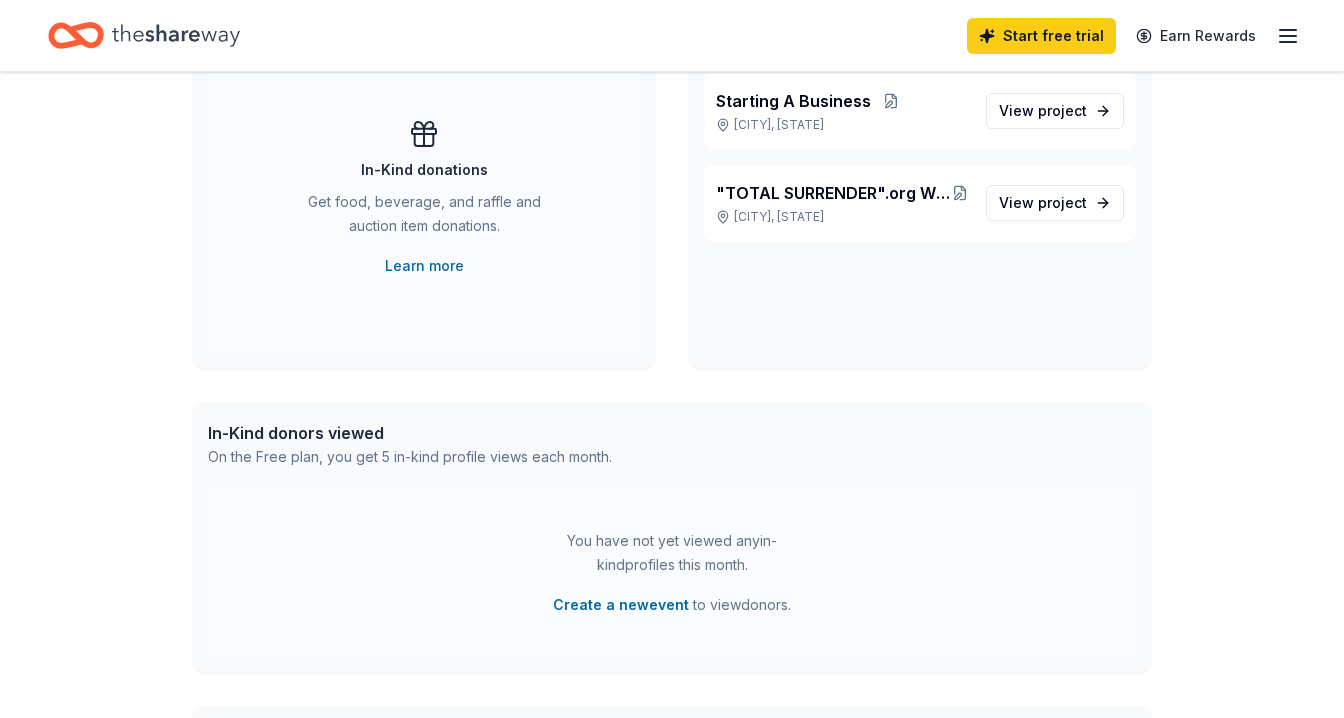 scroll, scrollTop: 0, scrollLeft: 0, axis: both 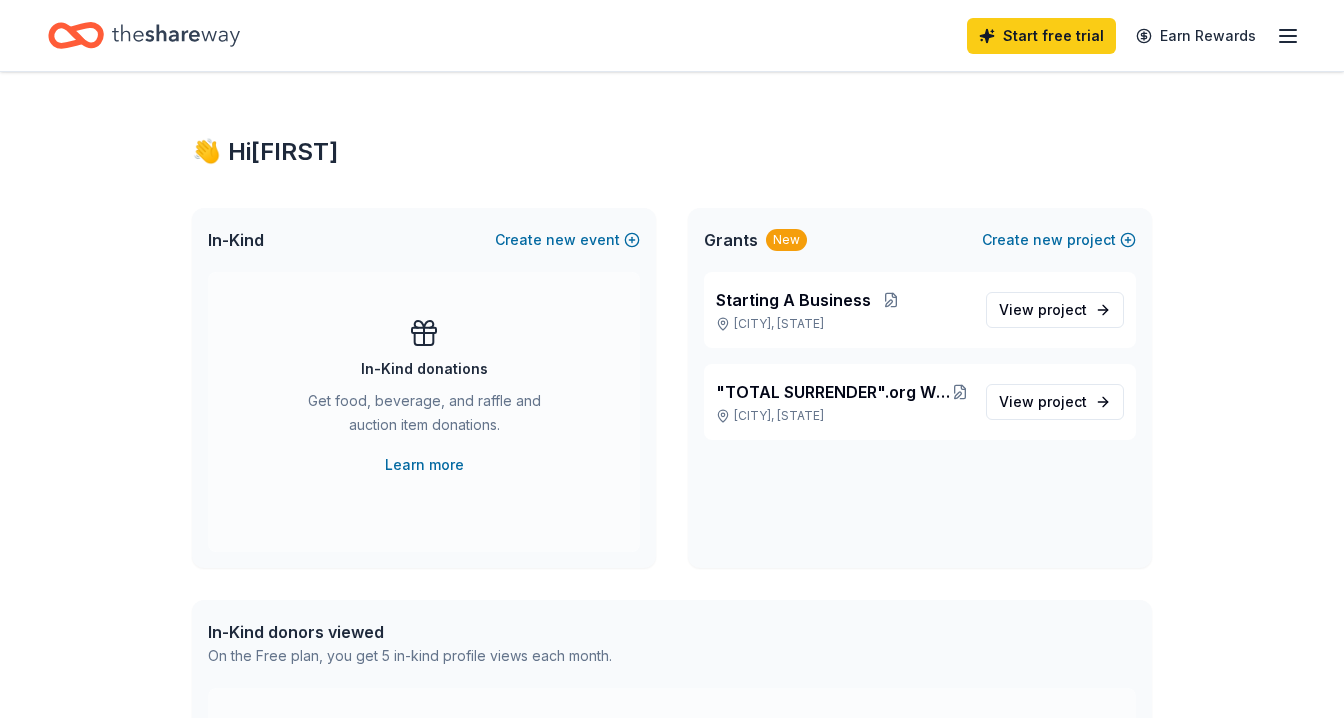 click 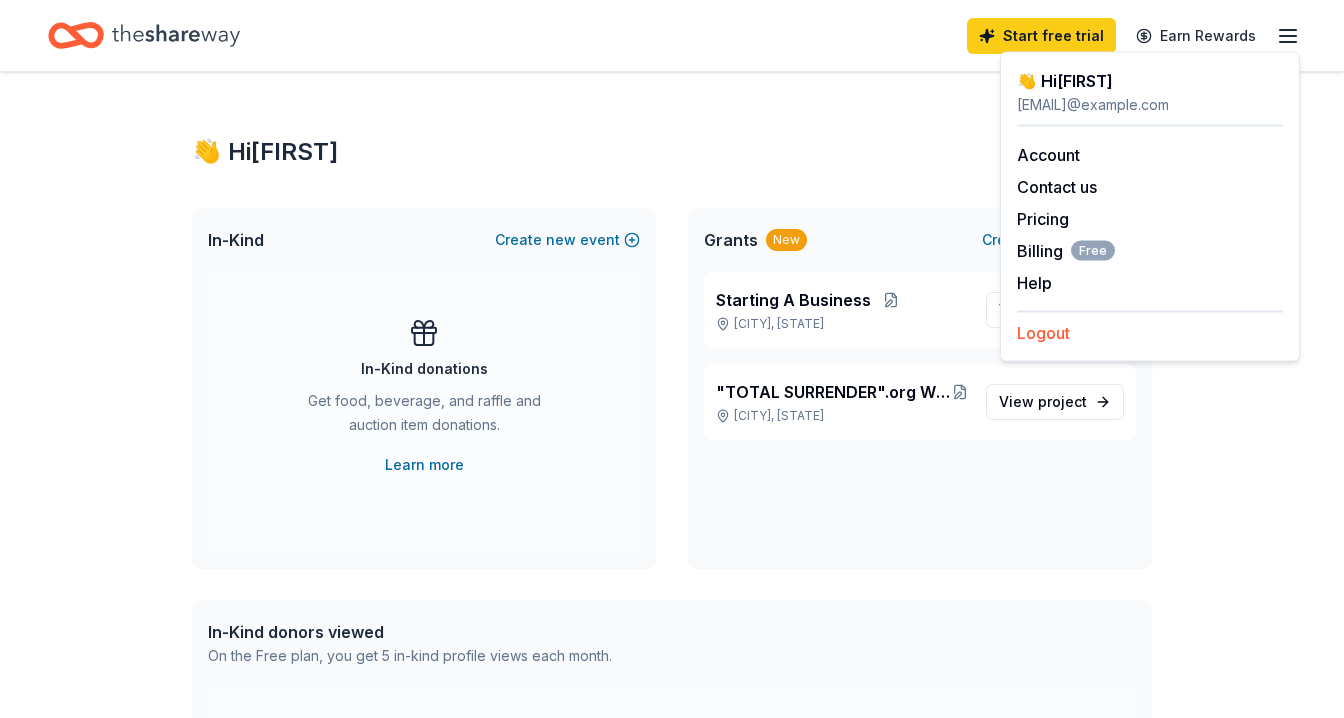 click on "Logout" at bounding box center (1043, 333) 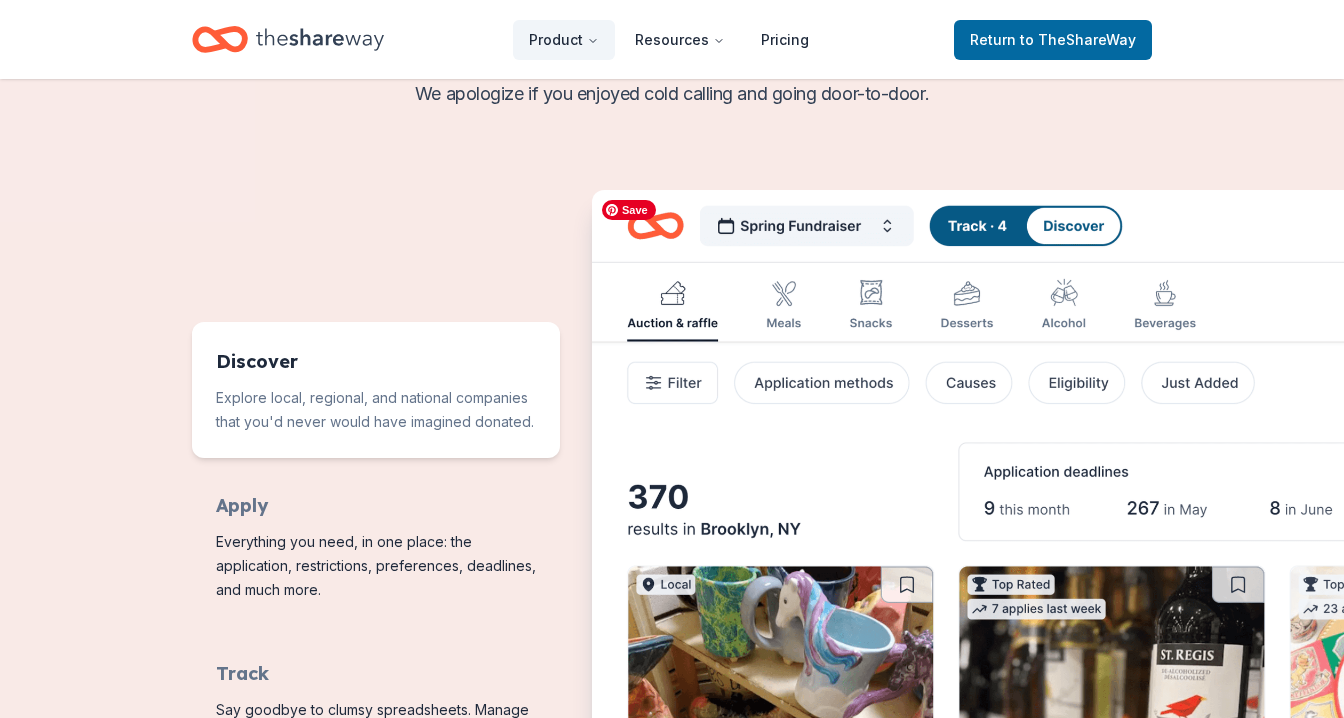 scroll, scrollTop: 0, scrollLeft: 0, axis: both 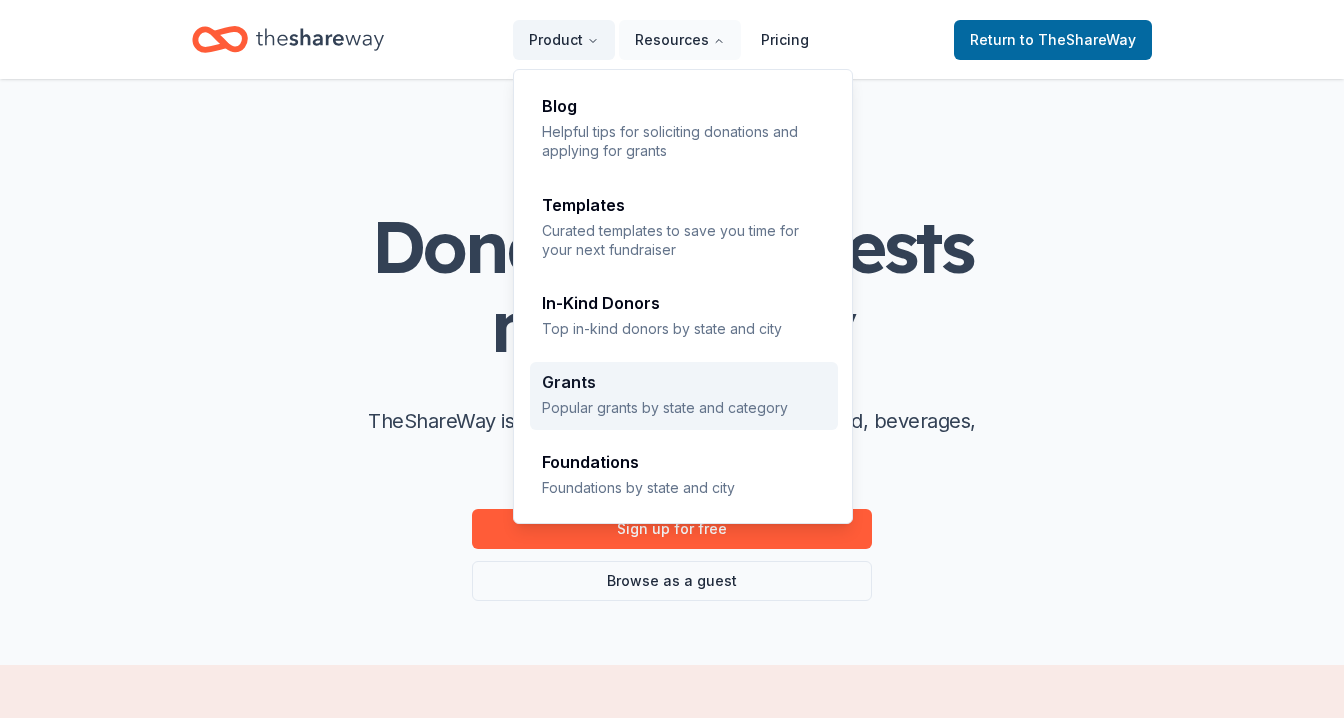 click on "Grants Popular grants by state and category" at bounding box center (684, 395) 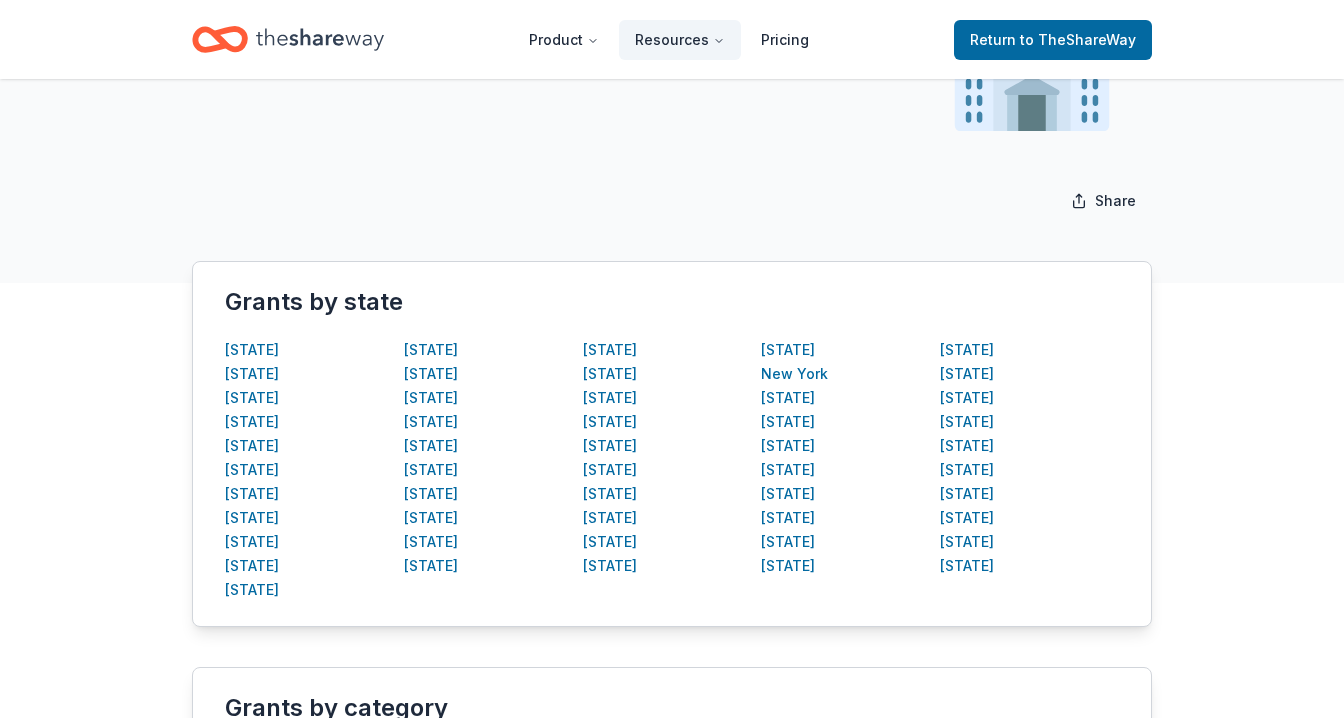 scroll, scrollTop: 268, scrollLeft: 0, axis: vertical 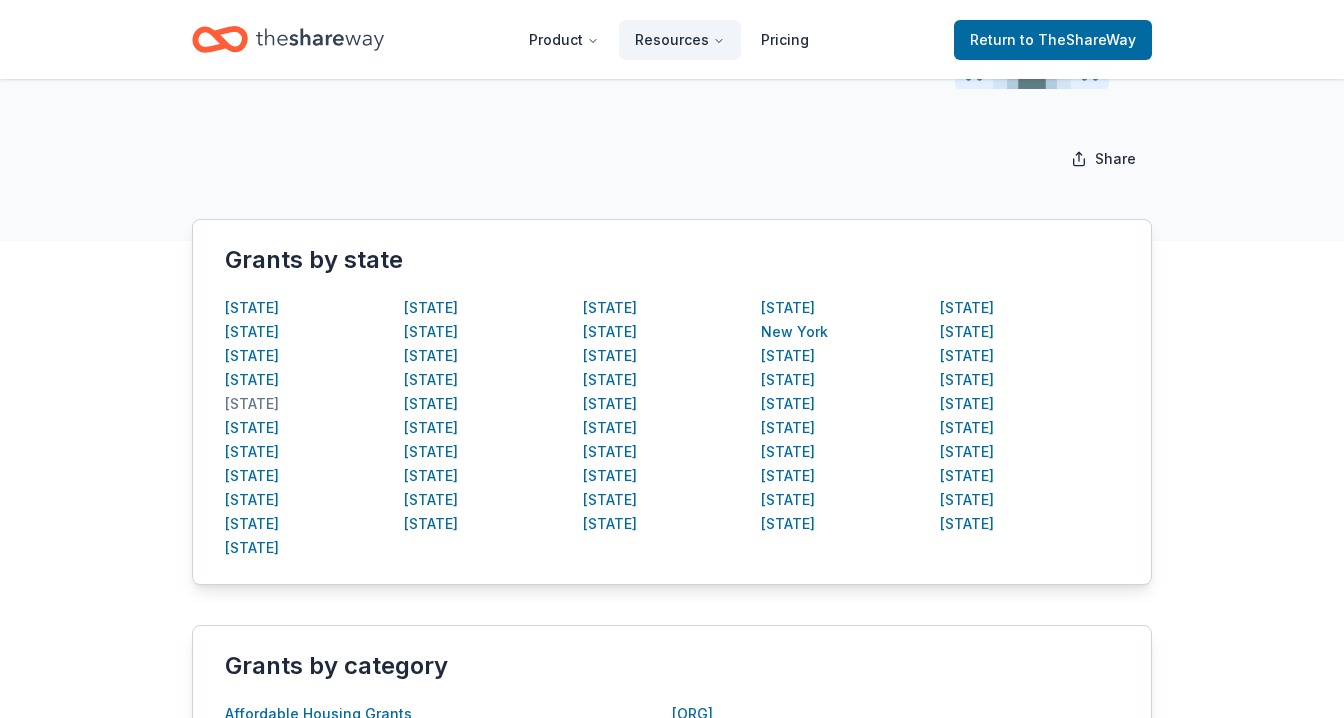 click on "[STATE]" at bounding box center (252, 404) 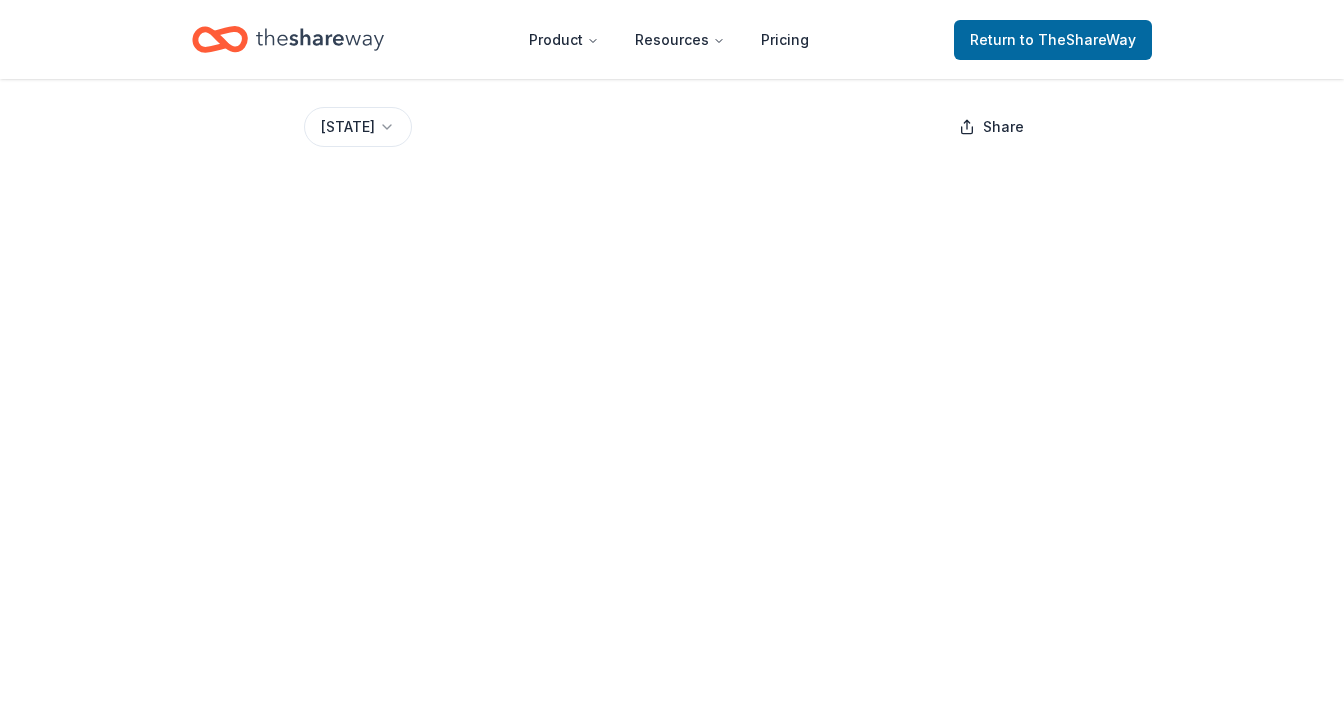scroll, scrollTop: 0, scrollLeft: 0, axis: both 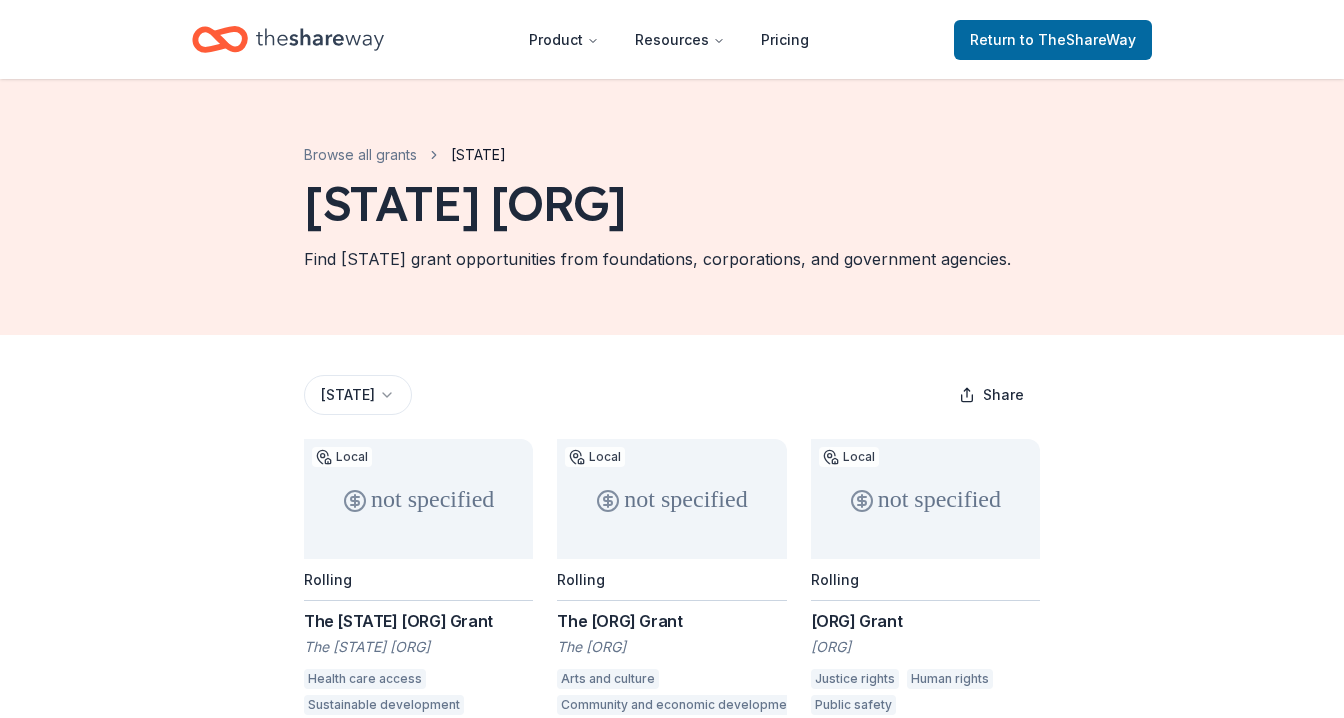 click on "Browse all grants California California Grants for Nonprofits Find California grant opportunities from foundations, corporations, and government agencies. California Share not specified Local Rolling The California Endowment Grant The California Endowment Health care access Sustainable development Environmental justice Equal opportunity in education Justice rights Diversity and intergroup relations Public policy +  5  more not specified Local Rolling The Parker Foundation Grant The Parker Foundation Arts and culture Community and economic development Education Human services +  2  more not specified Local Rolling Rosenberg Foundation Grant Rosenberg Foundation Justice rights Human rights Public safety 10k+ Local Due 10/15 The Kelly Foundation The Kelly Foundation Education Food security Shelter and residential care Human services Health Environment +  3  more 250 – 10k Local Due 9/30 Hesed Foundation Grant Hesed Foundation Inc Education Health Community improvement Youth development +  1  more up to 50k +" at bounding box center (672, 818) 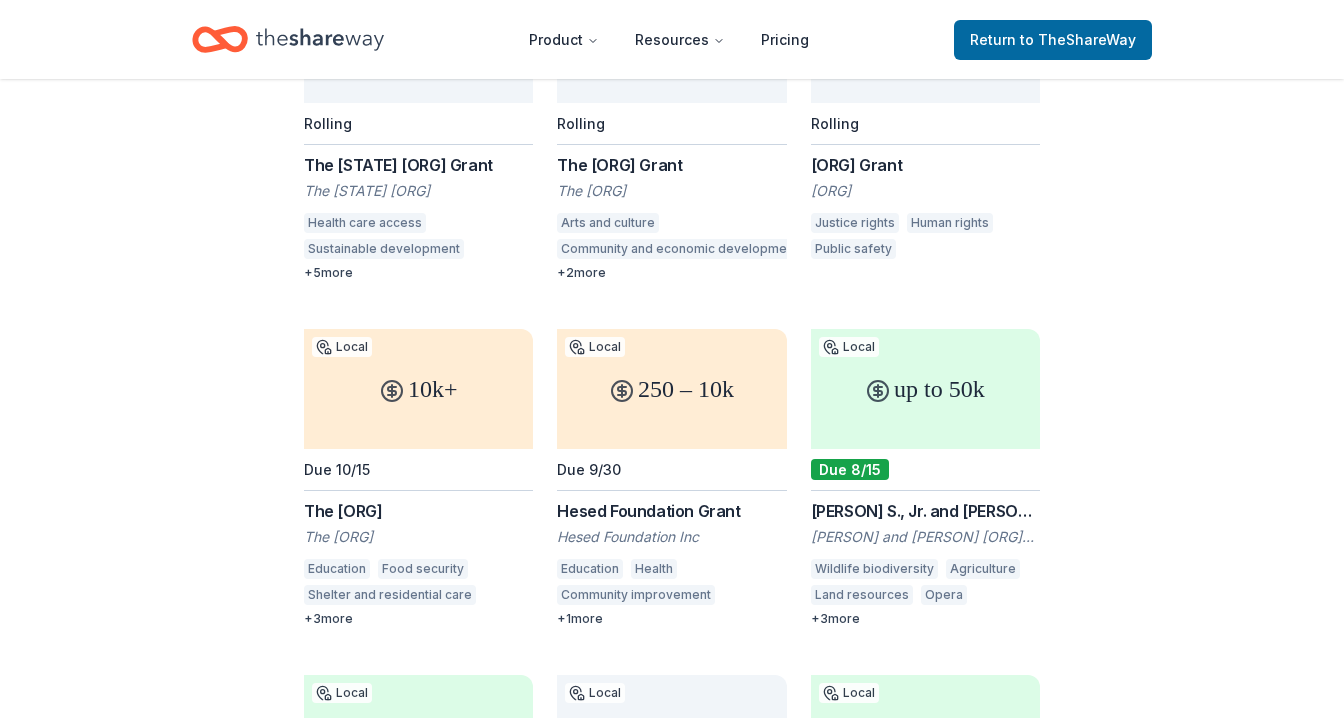 scroll, scrollTop: 458, scrollLeft: 0, axis: vertical 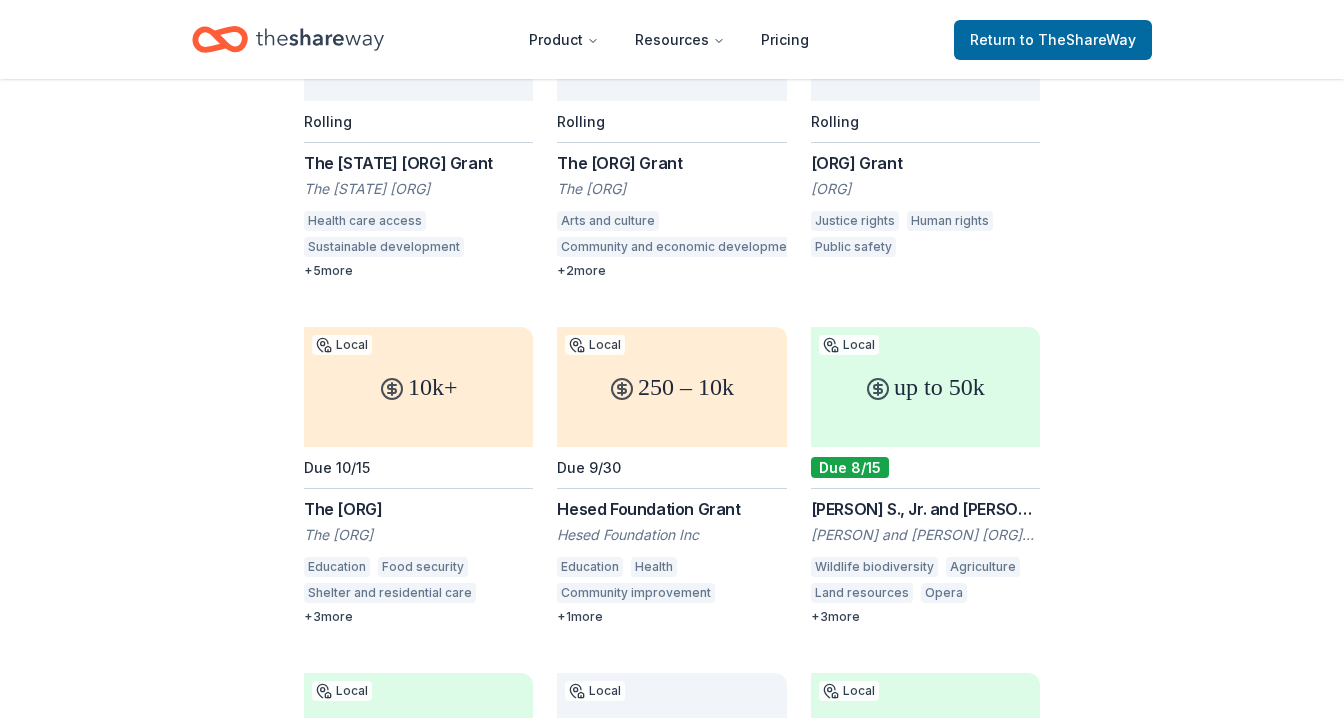 click on "+  3  more" at bounding box center [925, 617] 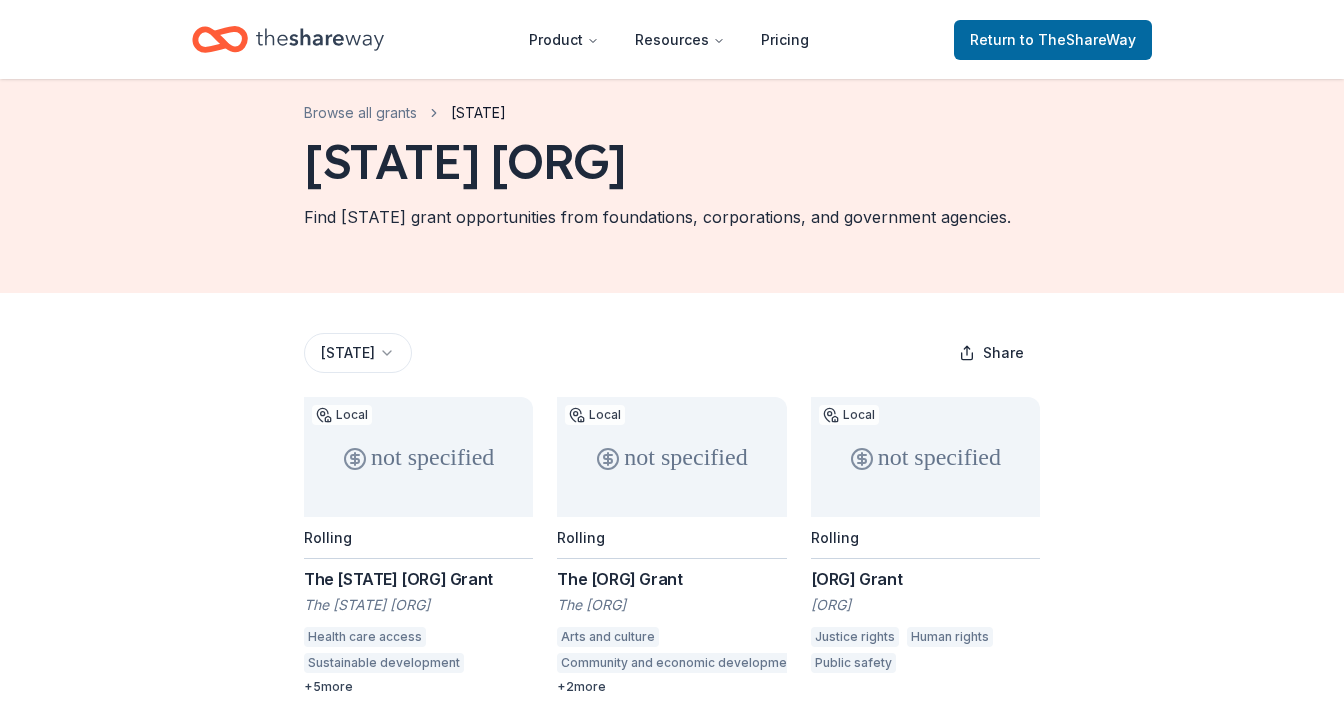 scroll, scrollTop: 36, scrollLeft: 0, axis: vertical 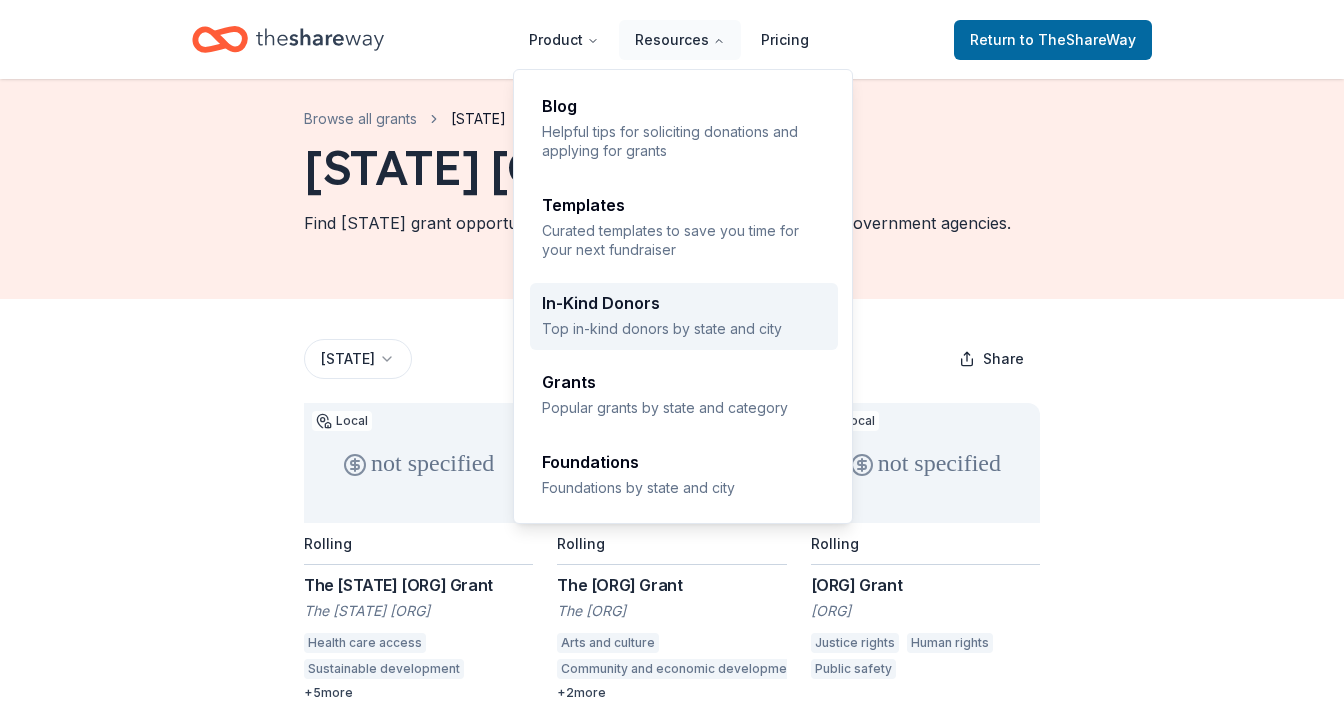 click on "In-Kind Donors" at bounding box center [684, 303] 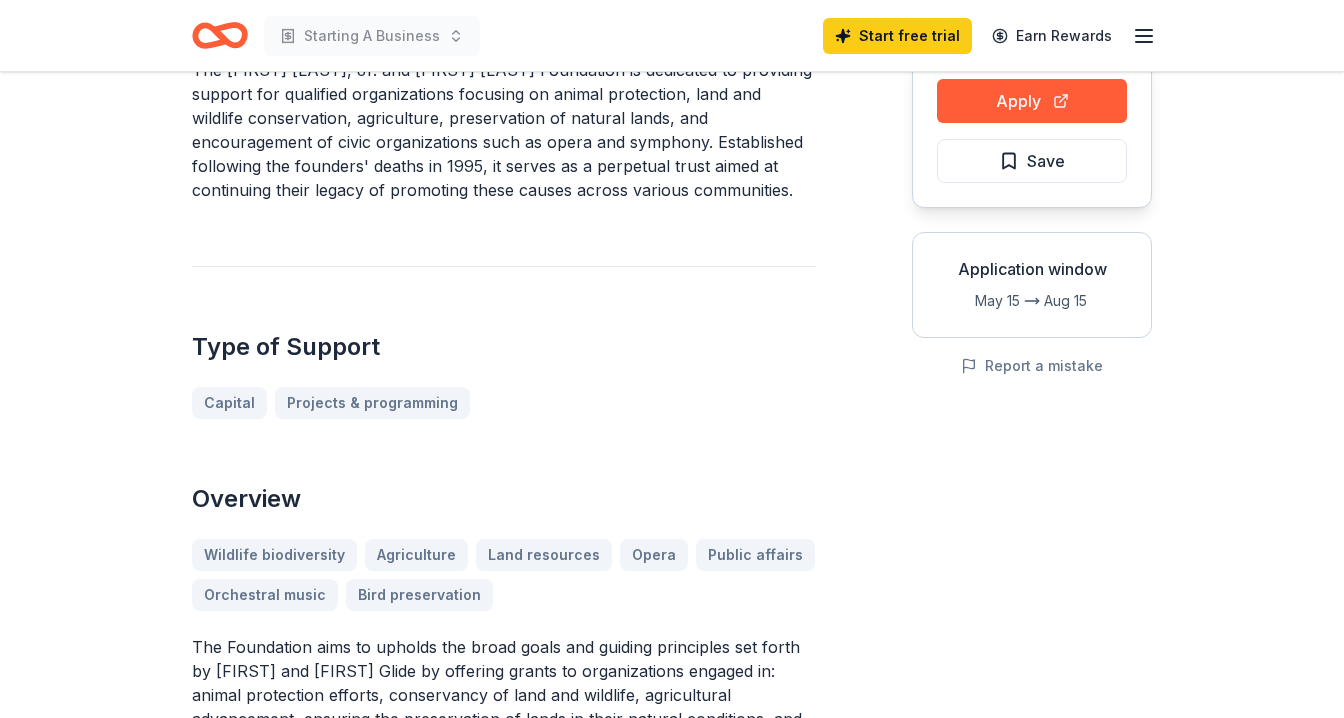 scroll, scrollTop: 0, scrollLeft: 0, axis: both 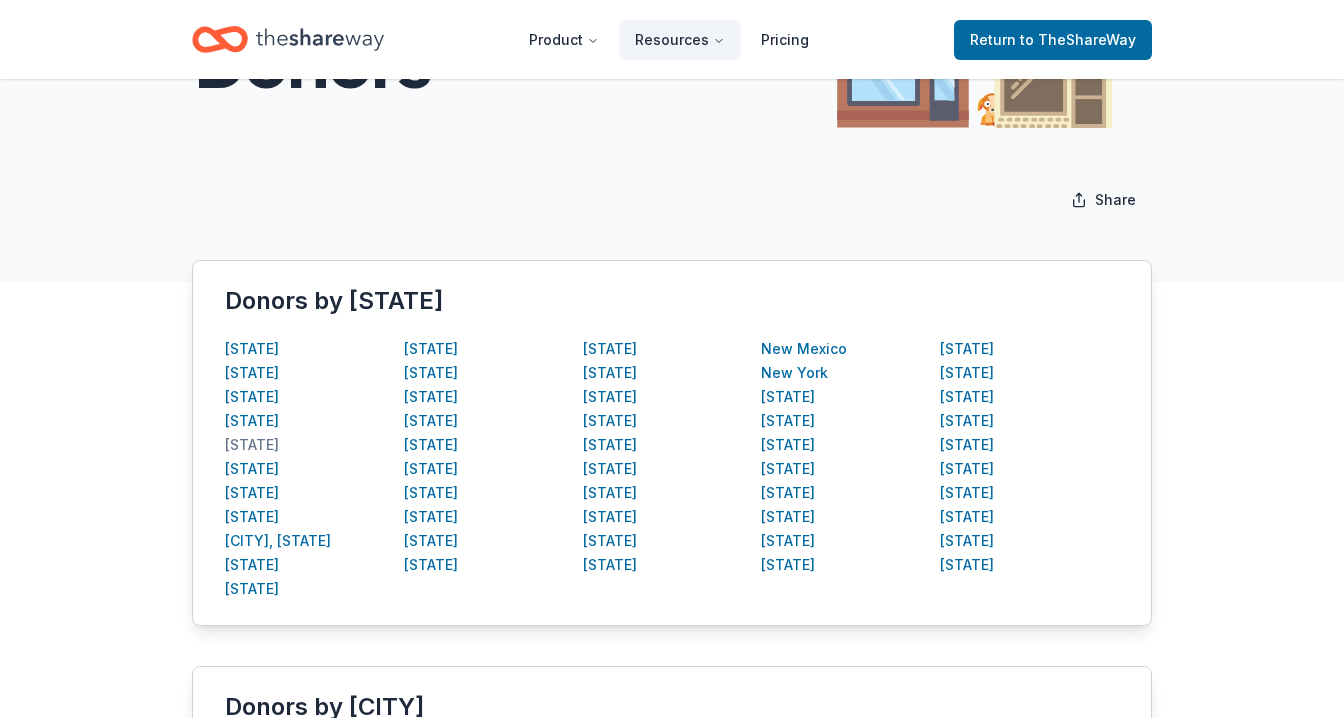 click on "[STATE]" at bounding box center [252, 445] 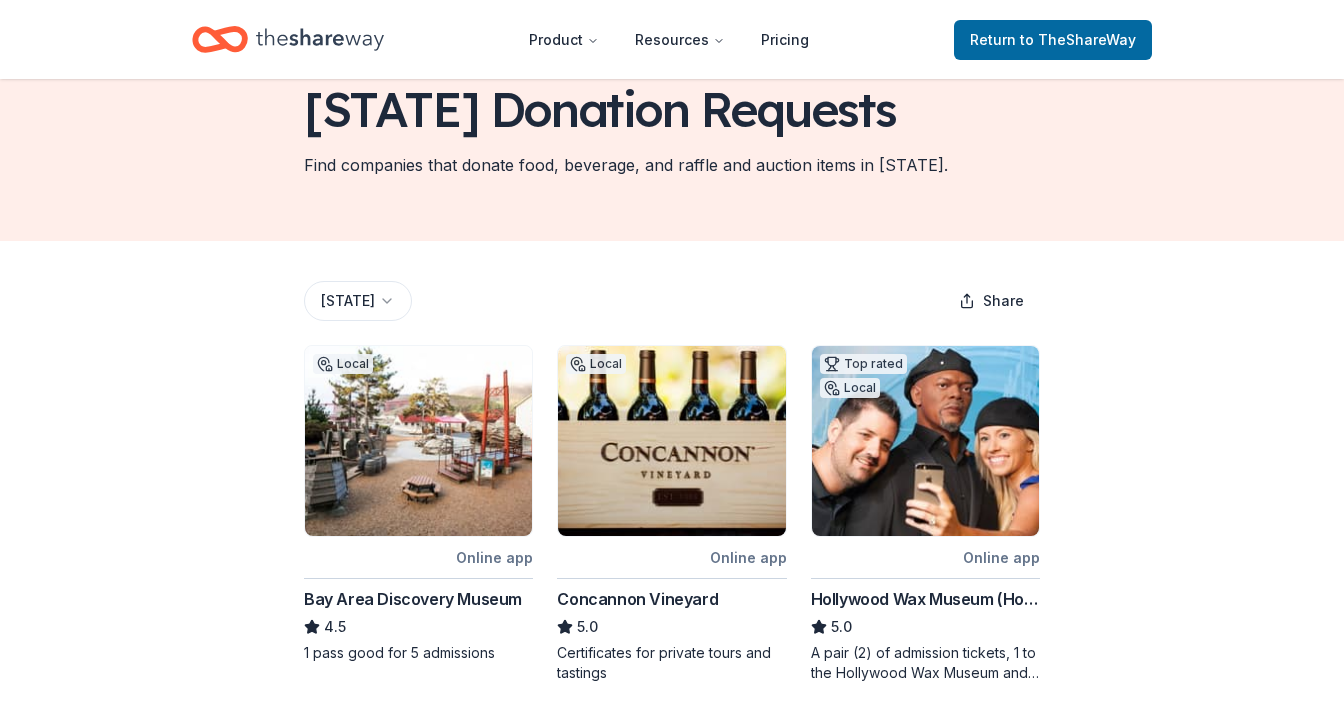 scroll, scrollTop: 0, scrollLeft: 0, axis: both 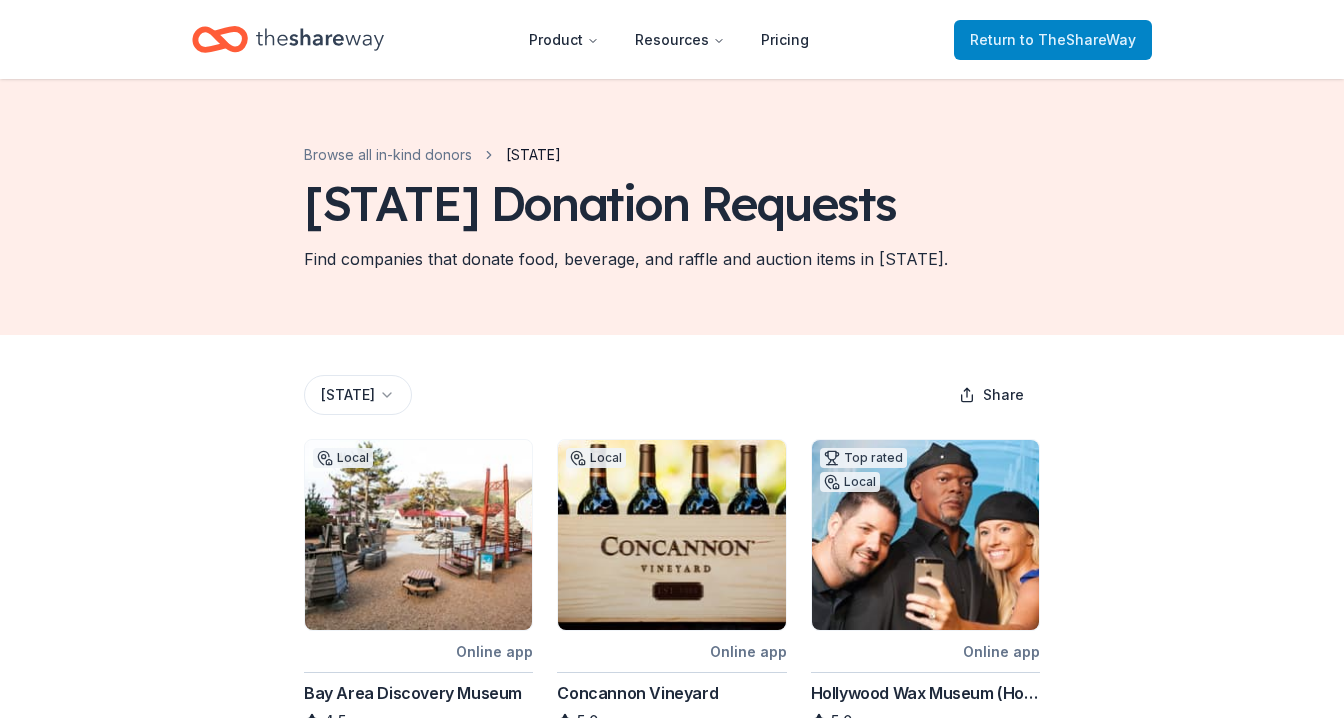 click on "Return to TheShareWay" at bounding box center [1053, 40] 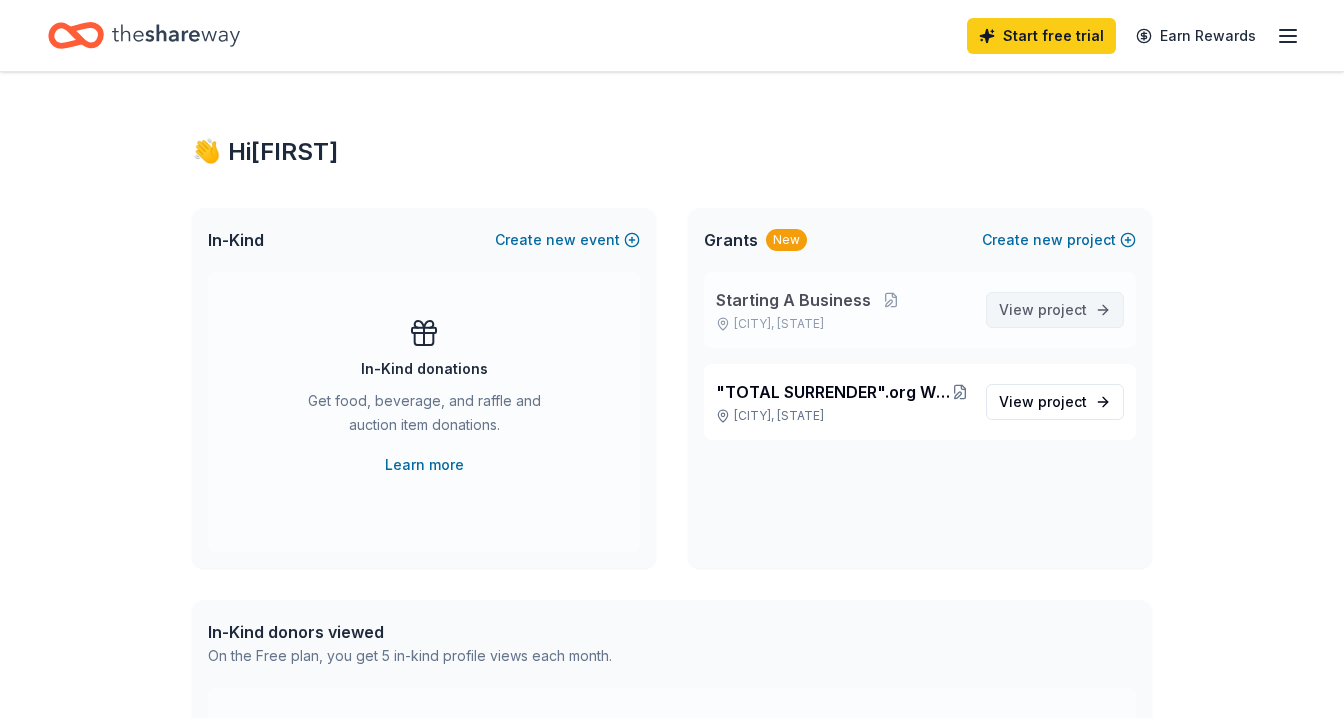 click on "project" at bounding box center [1062, 309] 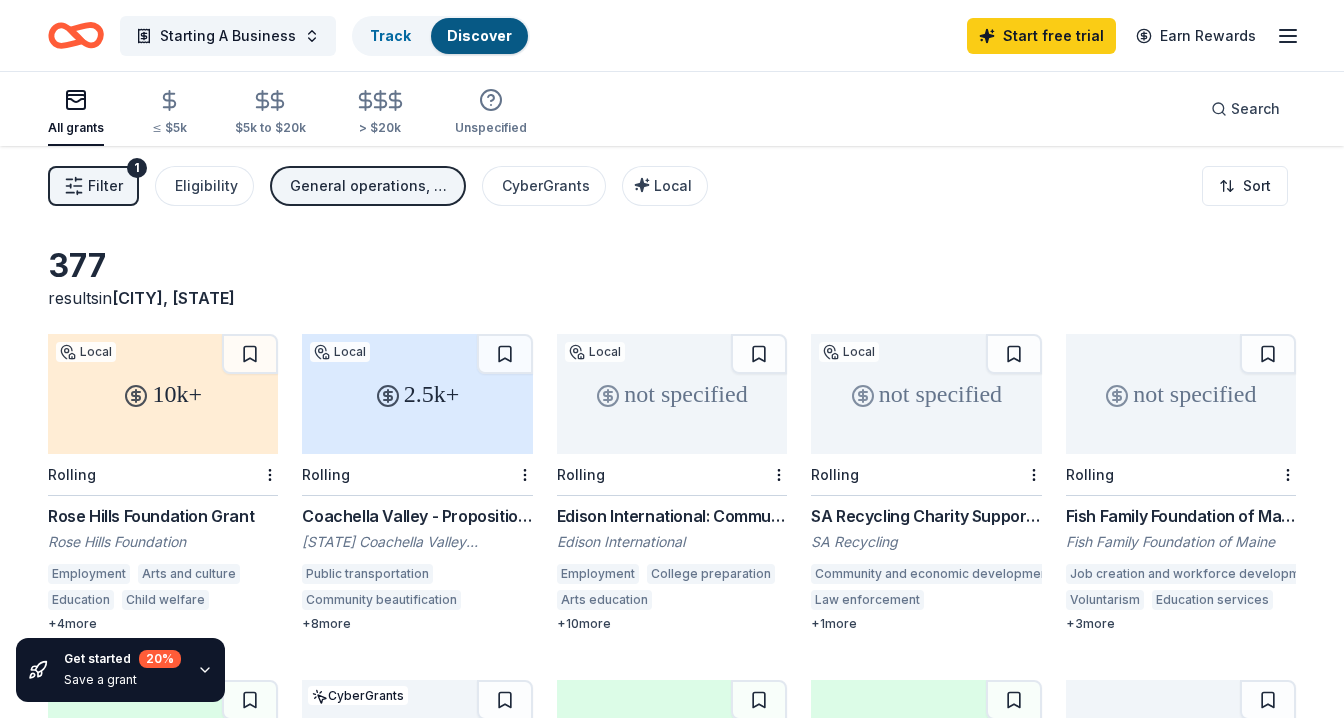 click 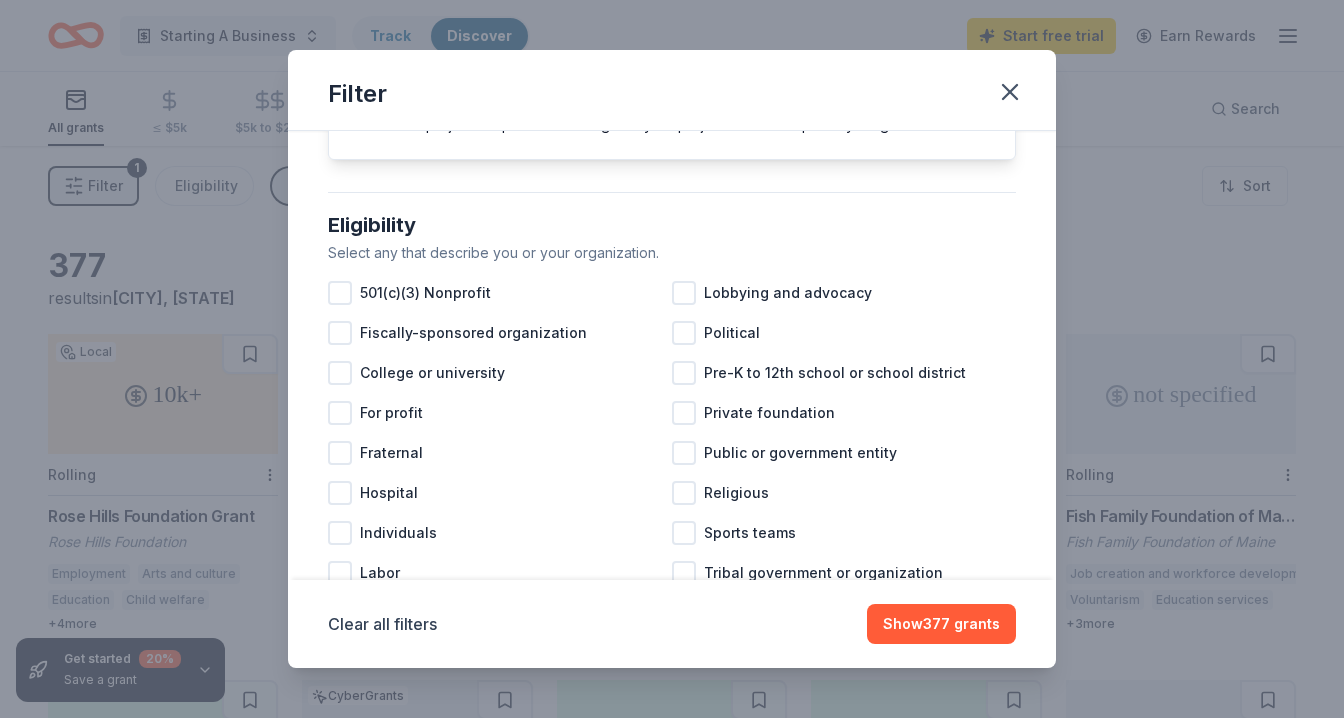 scroll, scrollTop: 139, scrollLeft: 0, axis: vertical 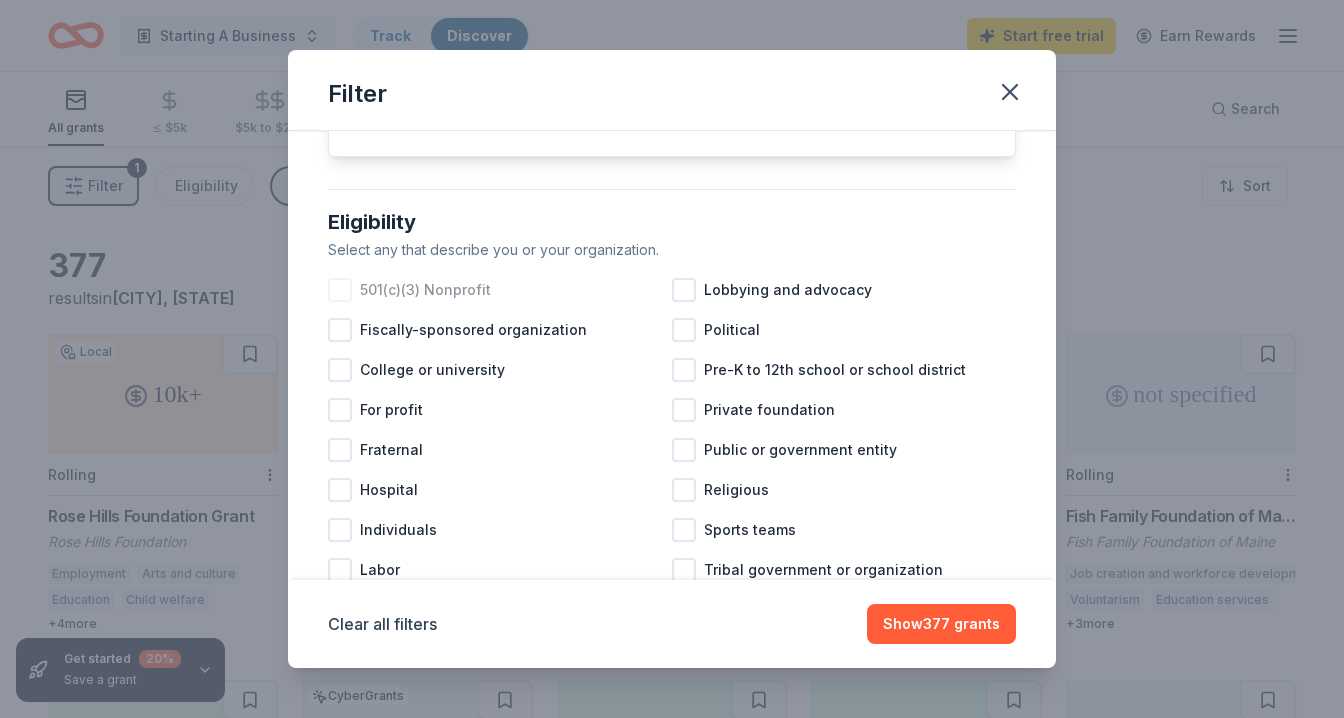 click at bounding box center [340, 290] 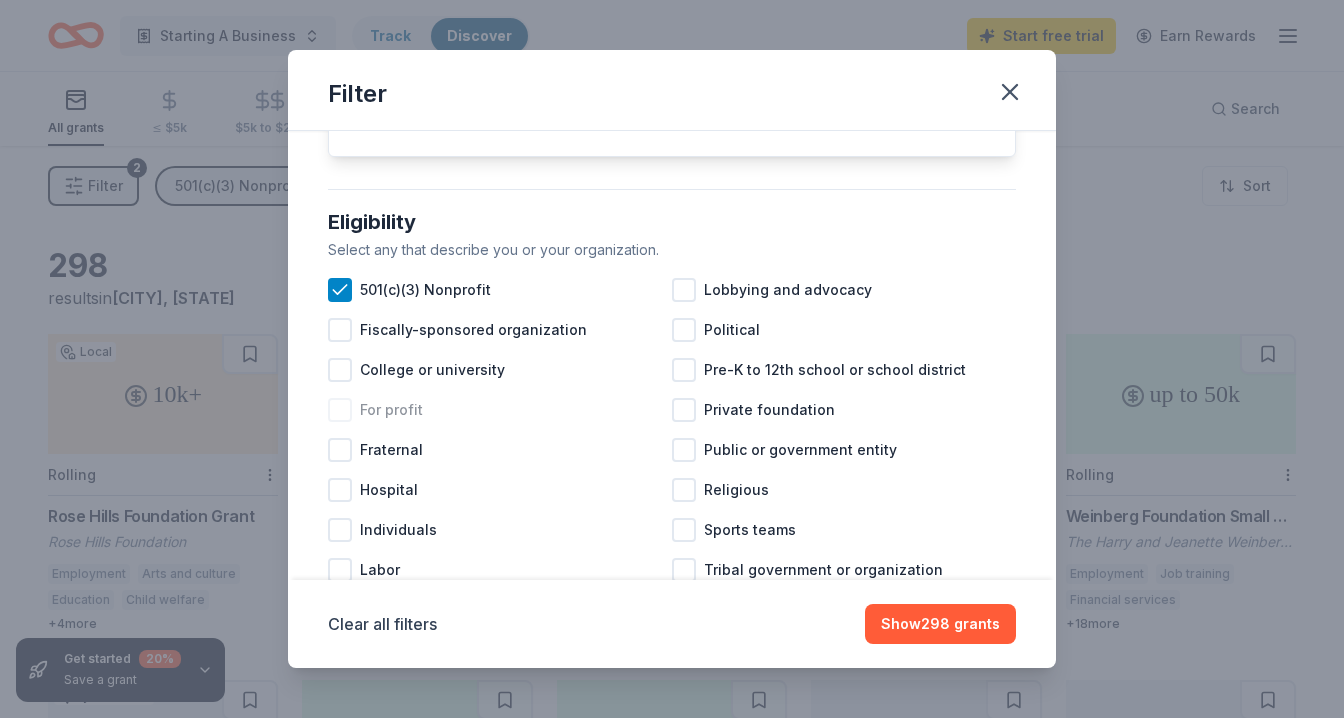 click at bounding box center (340, 410) 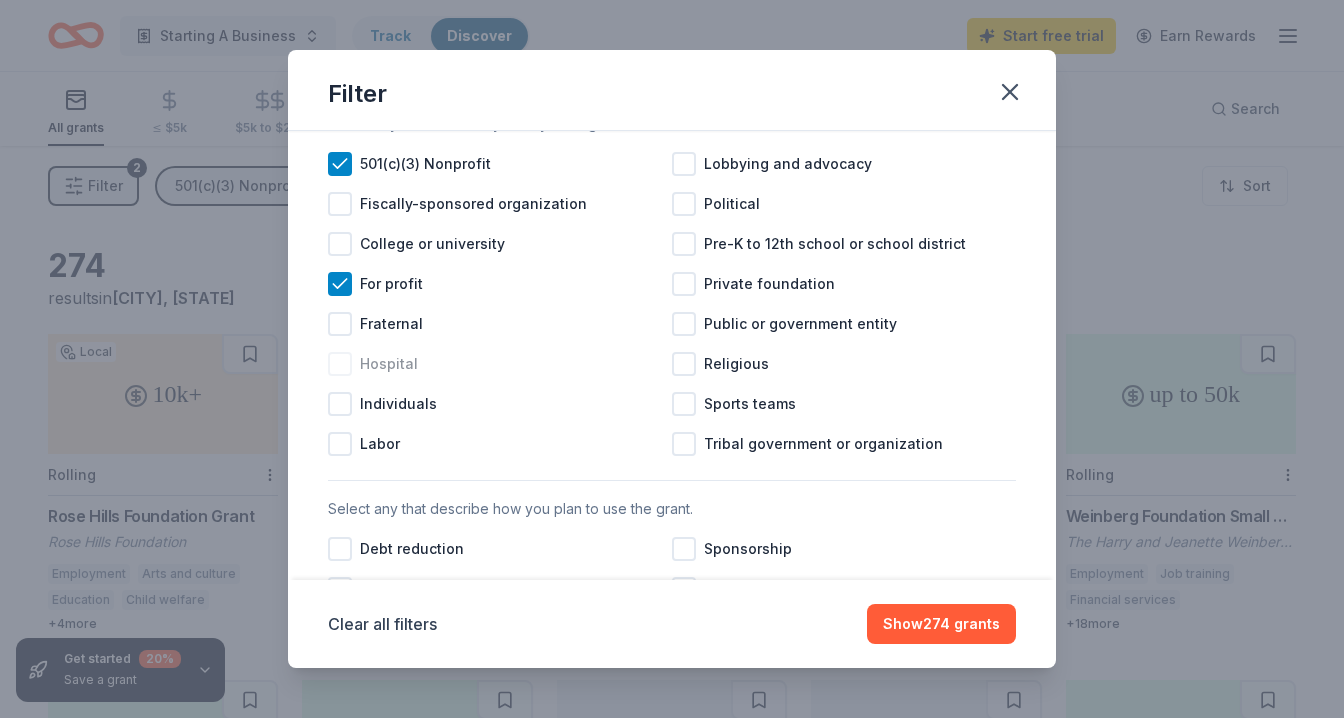scroll, scrollTop: 267, scrollLeft: 0, axis: vertical 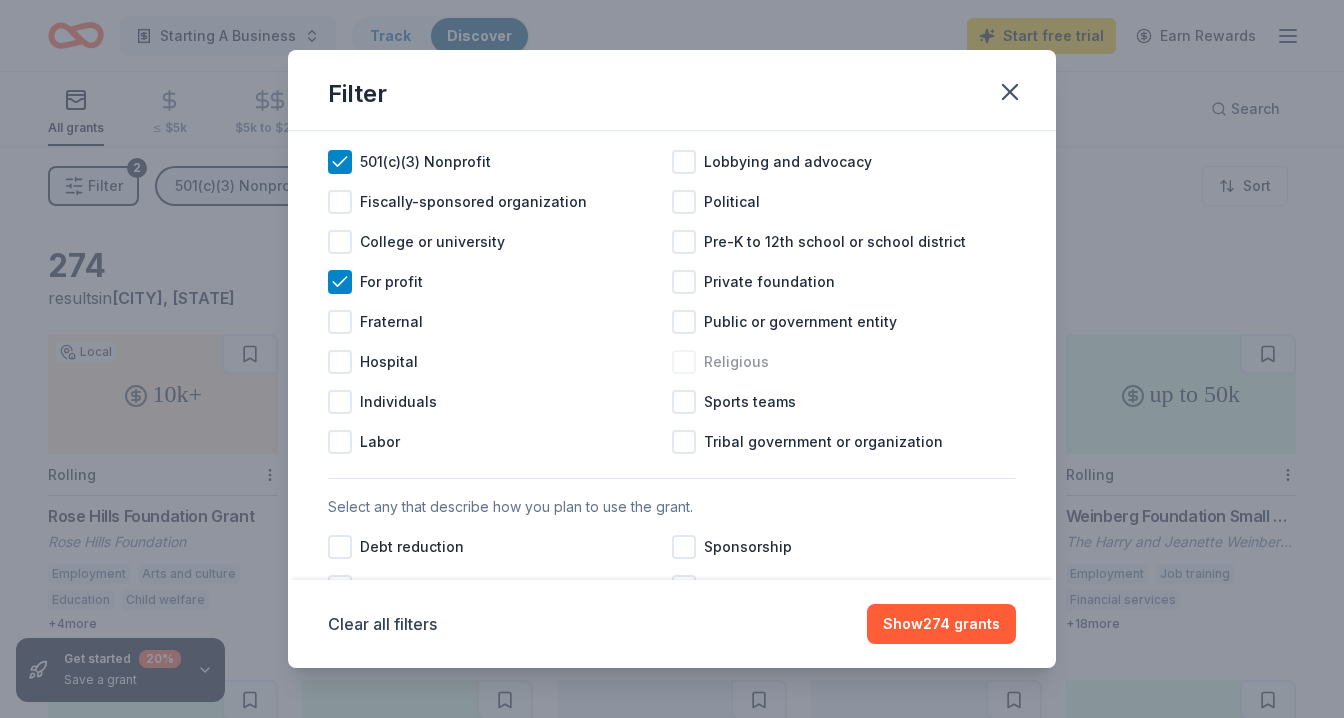 click at bounding box center [684, 362] 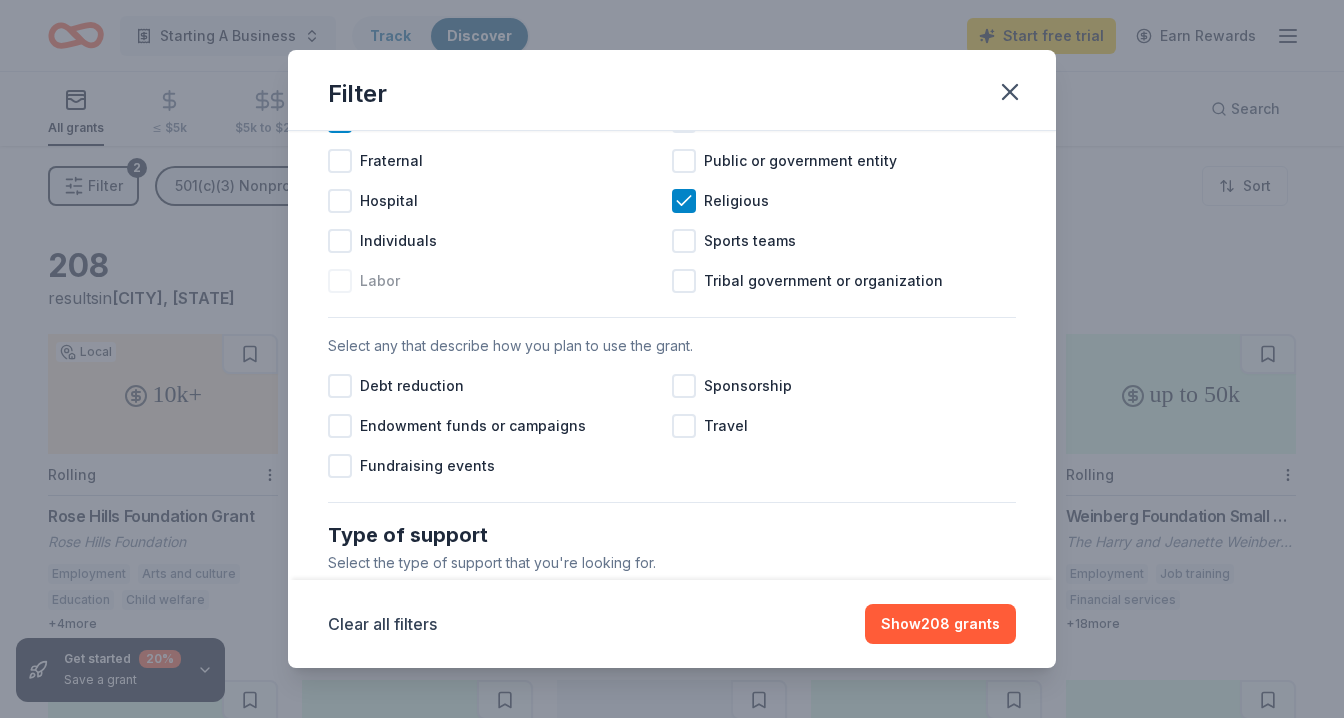 scroll, scrollTop: 432, scrollLeft: 0, axis: vertical 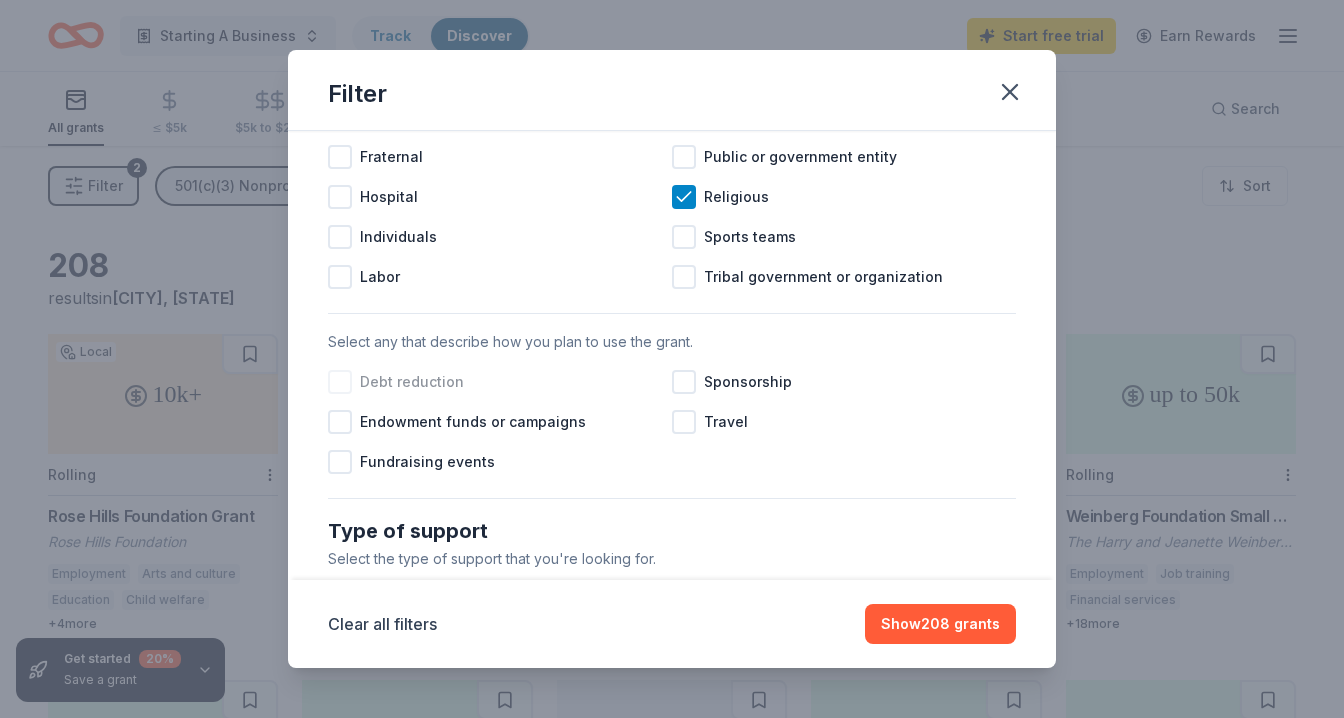 click at bounding box center (340, 382) 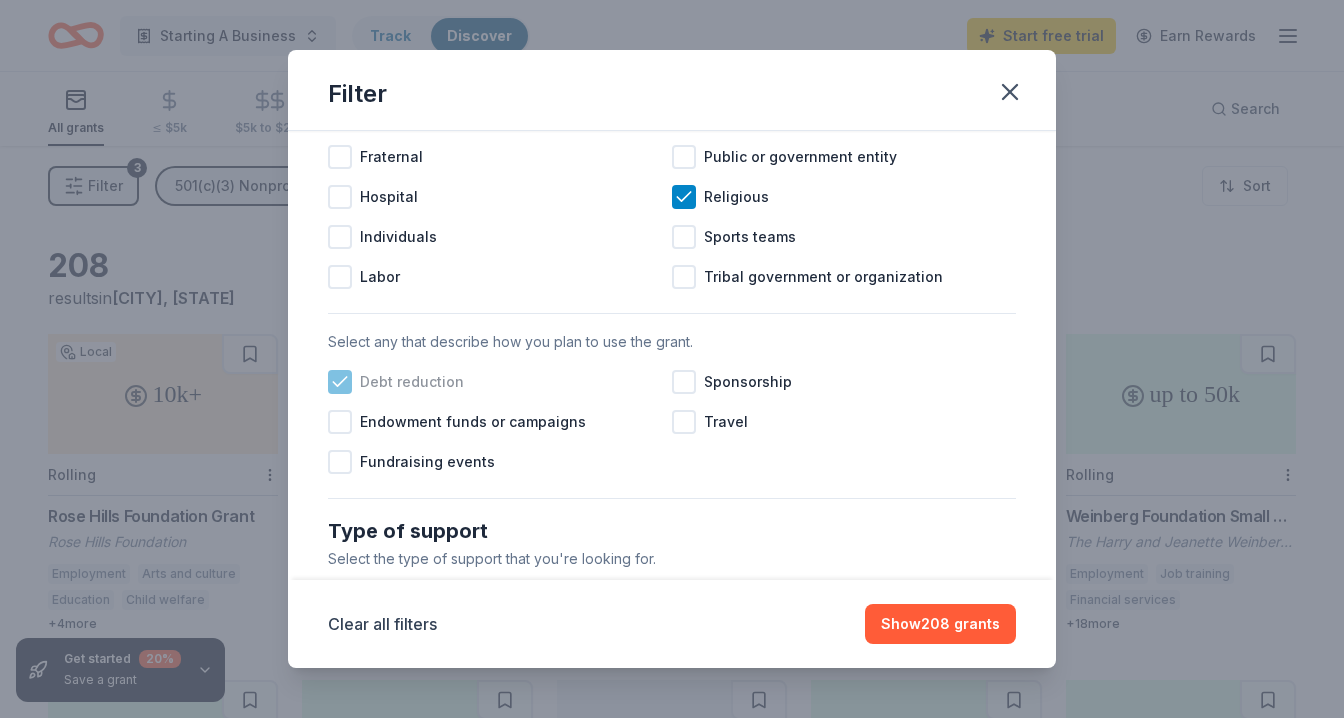 click 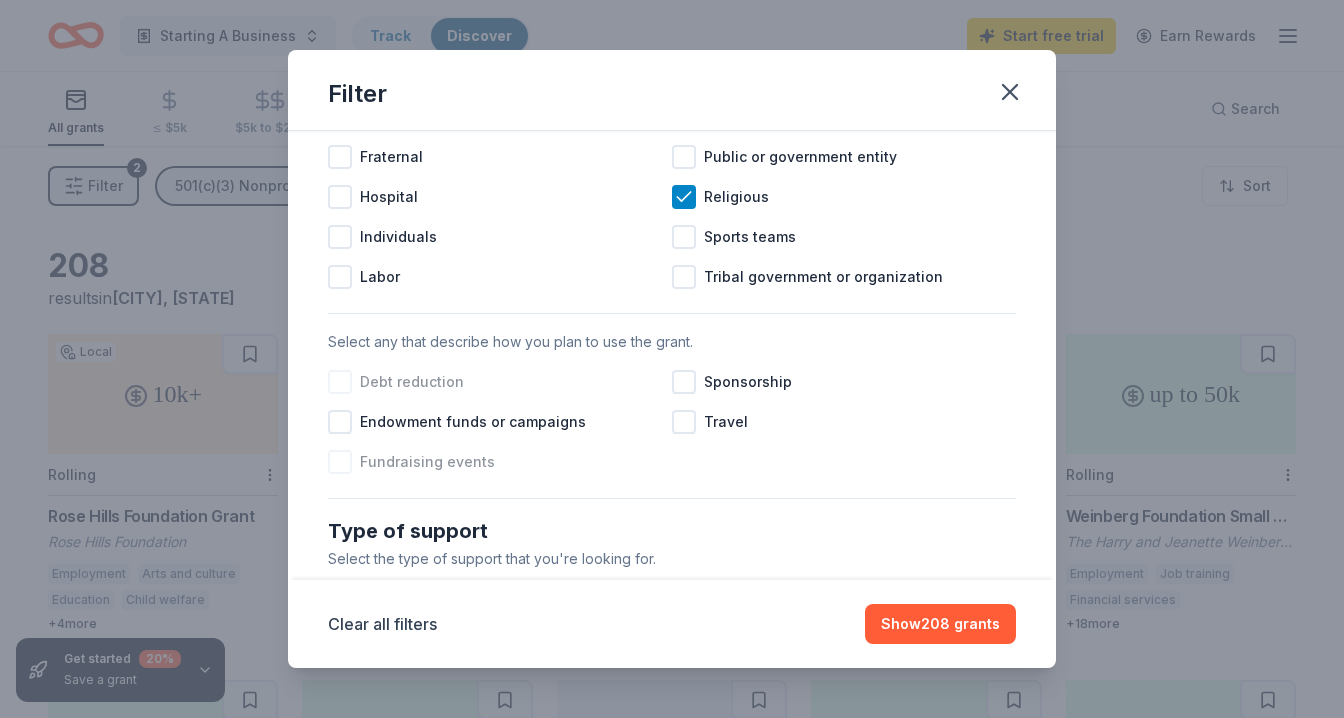 click at bounding box center (340, 462) 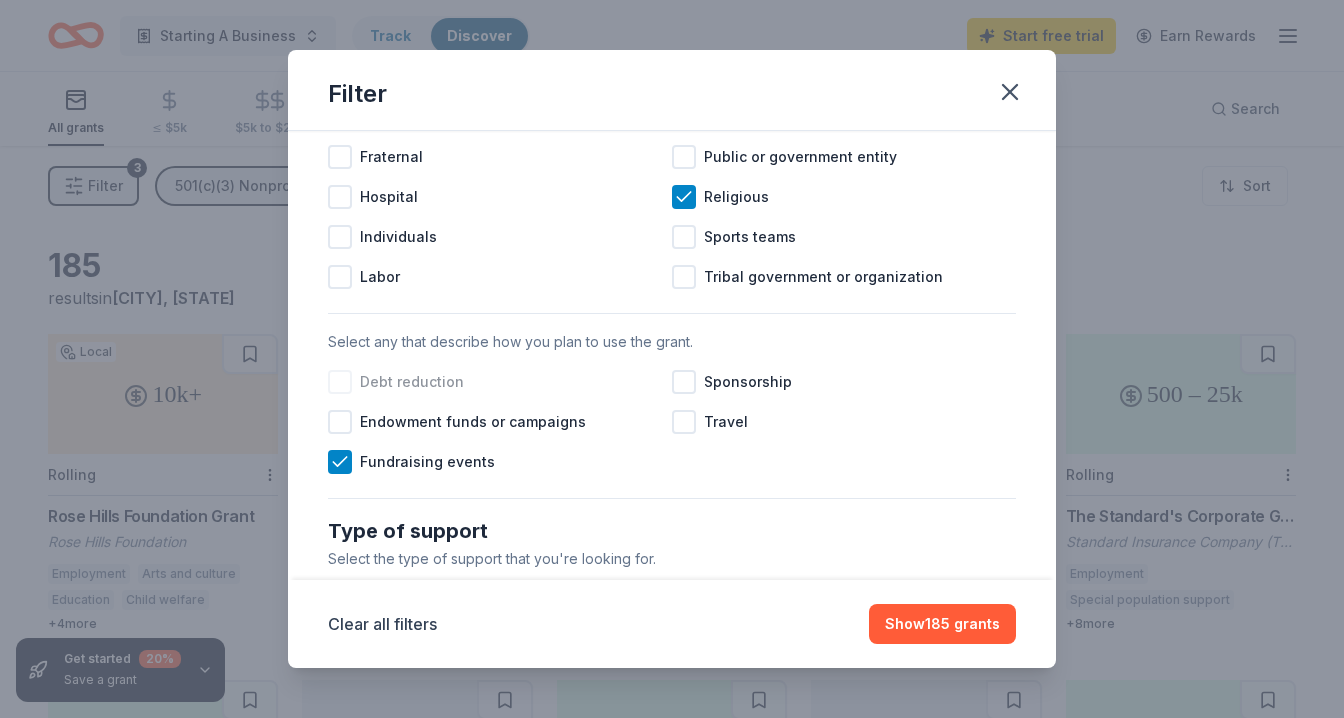 click at bounding box center (340, 382) 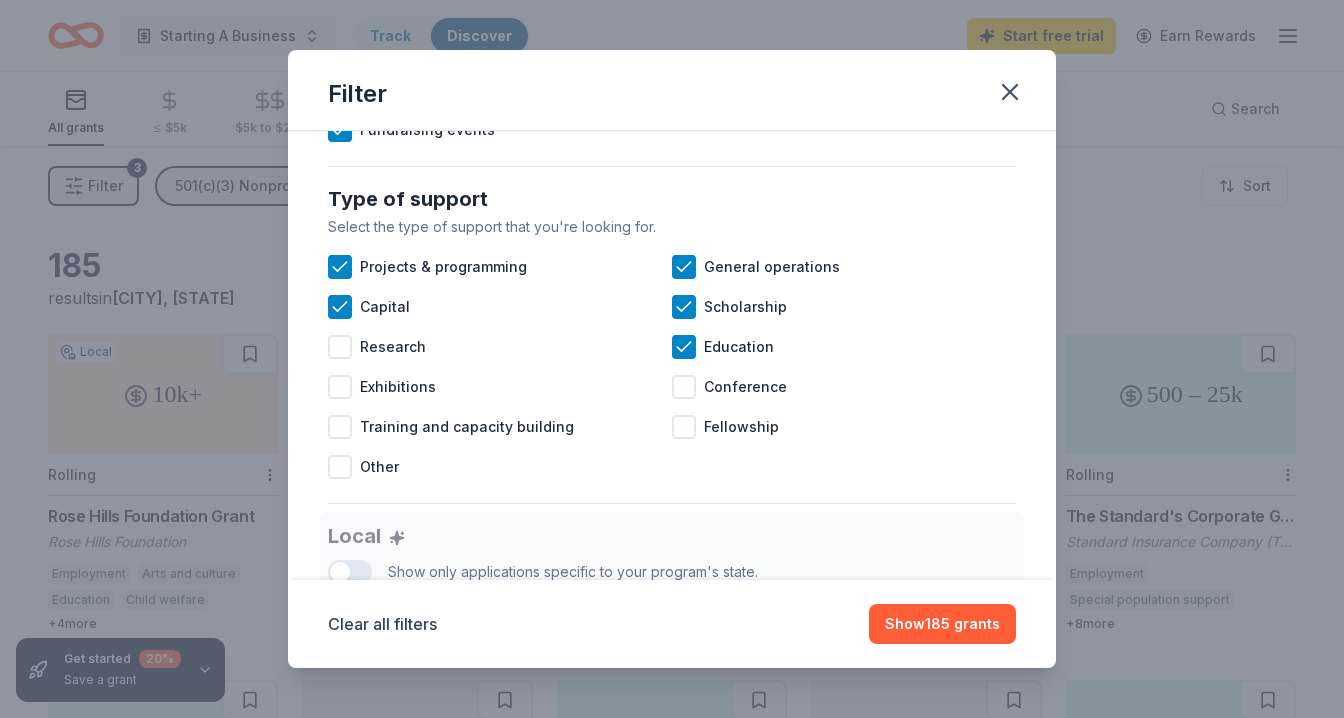 scroll, scrollTop: 761, scrollLeft: 0, axis: vertical 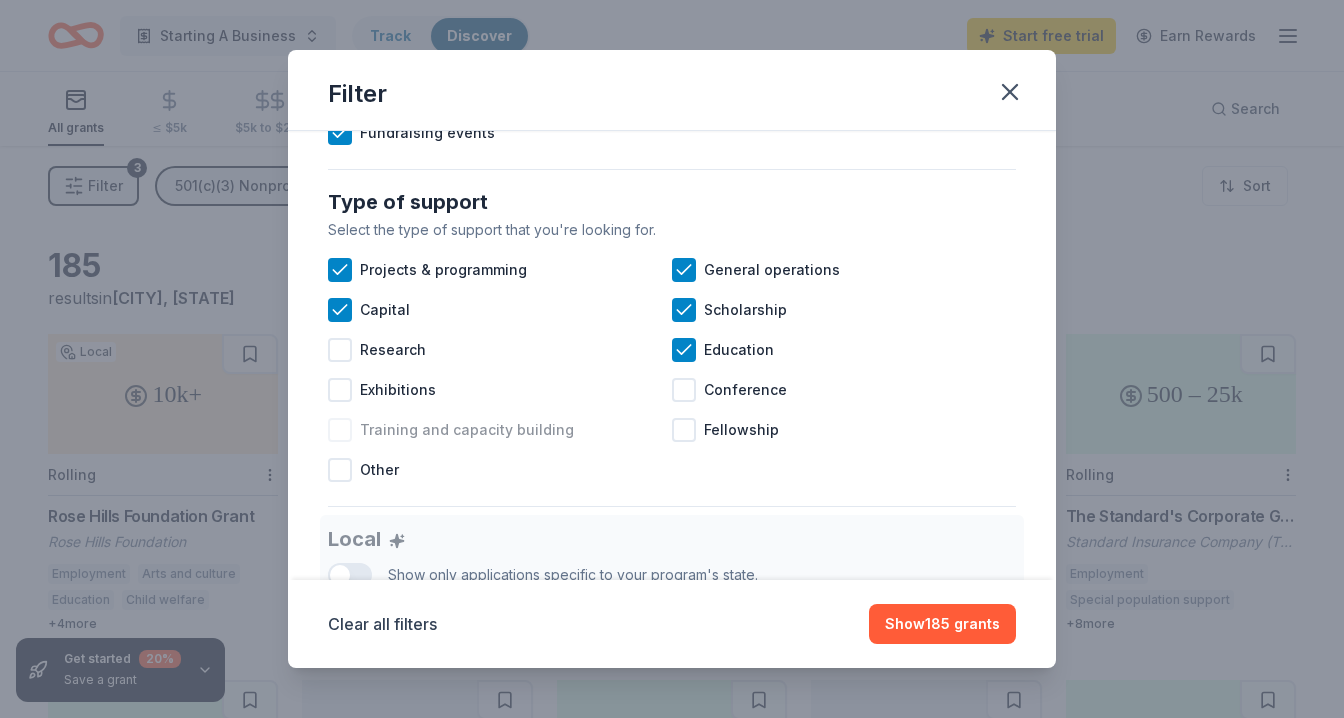 click at bounding box center [340, 430] 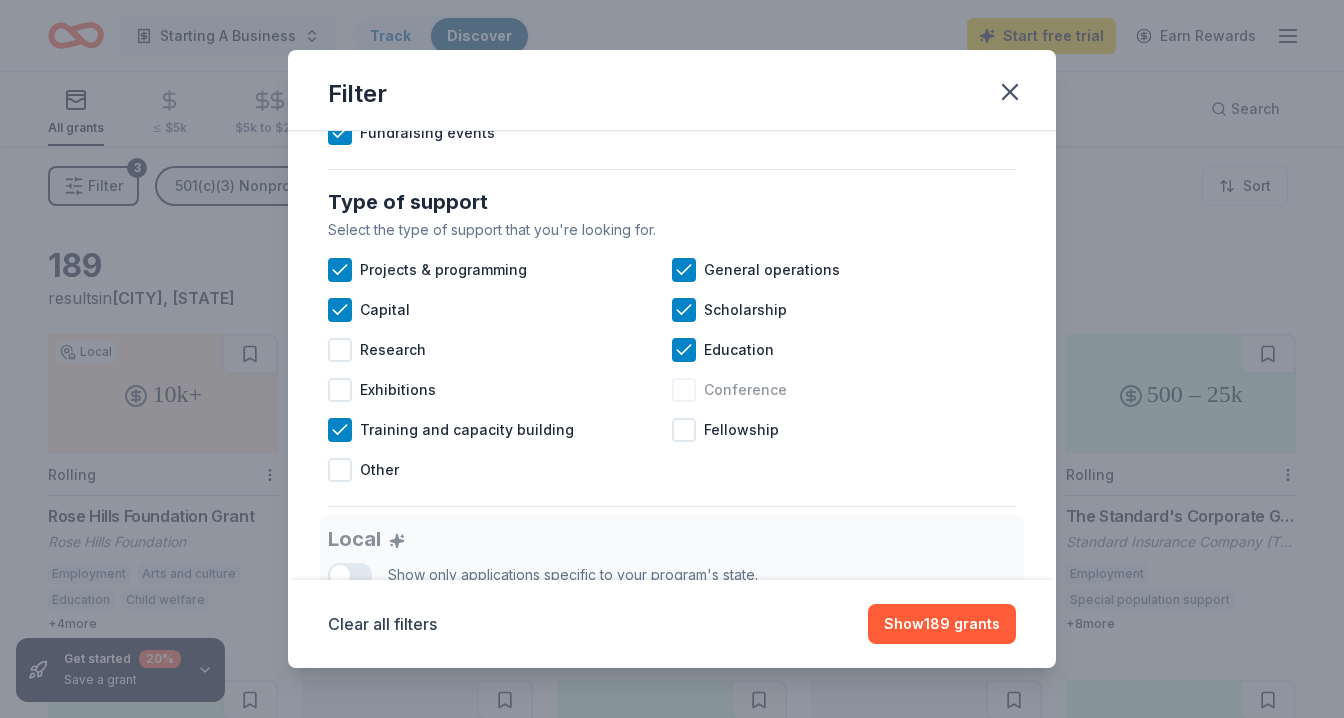 click at bounding box center [684, 390] 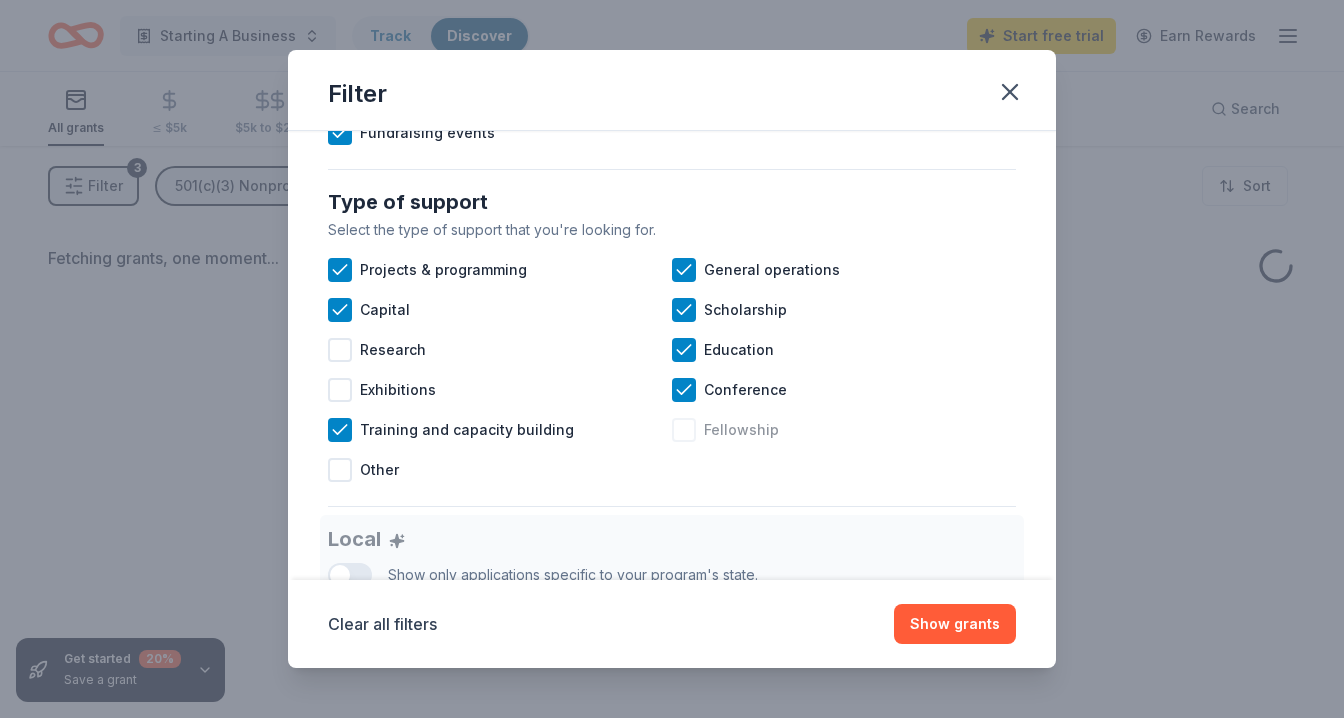click at bounding box center [684, 430] 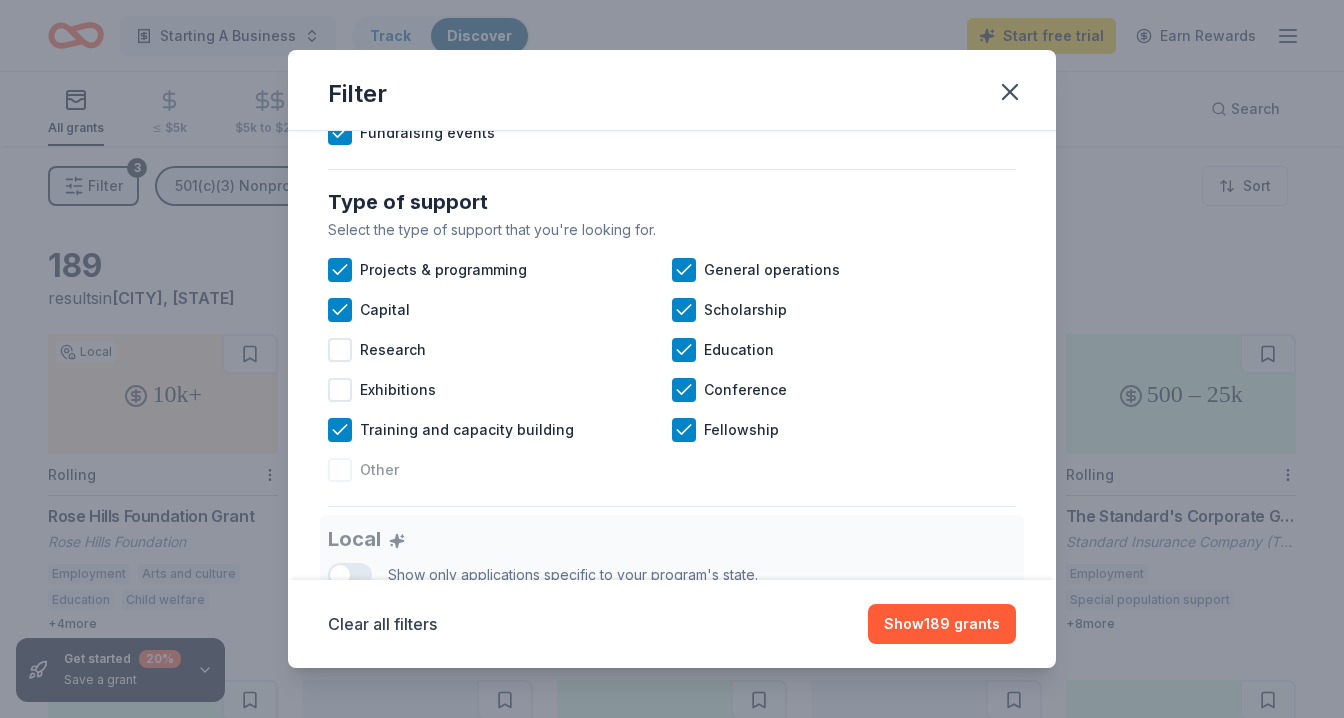 click at bounding box center (340, 470) 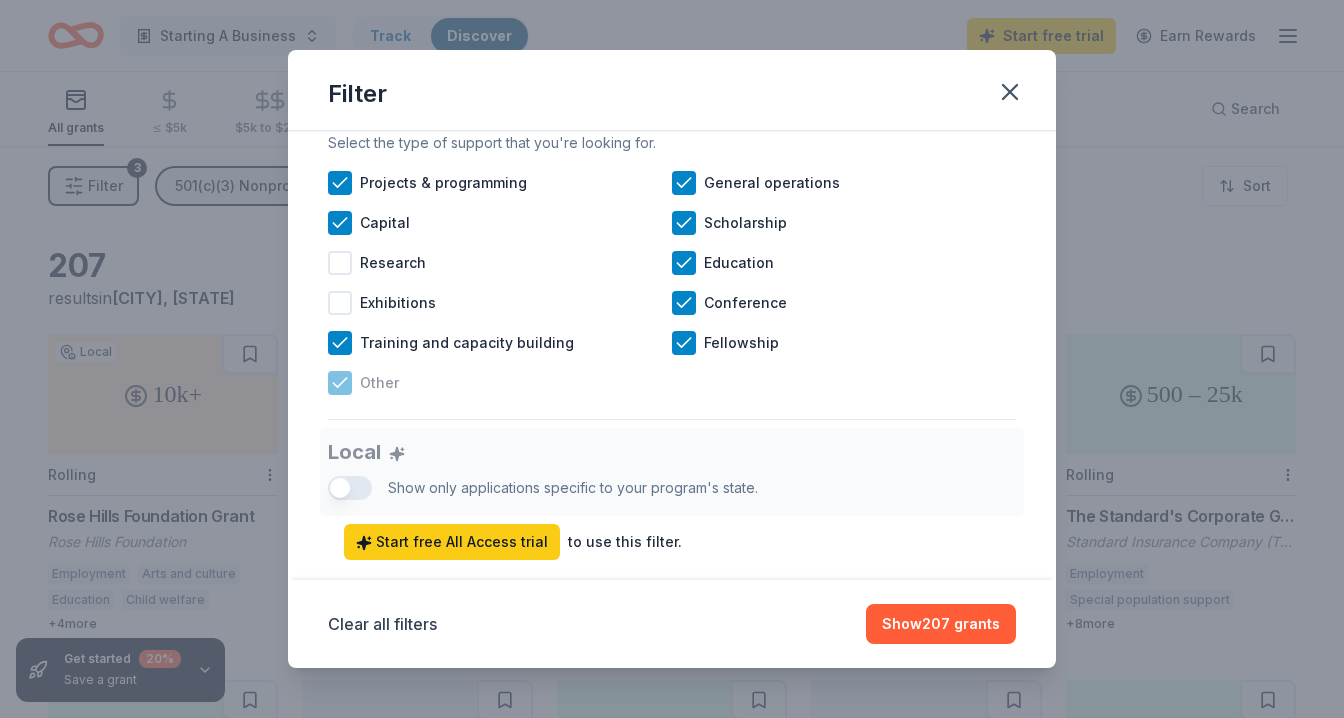 scroll, scrollTop: 857, scrollLeft: 0, axis: vertical 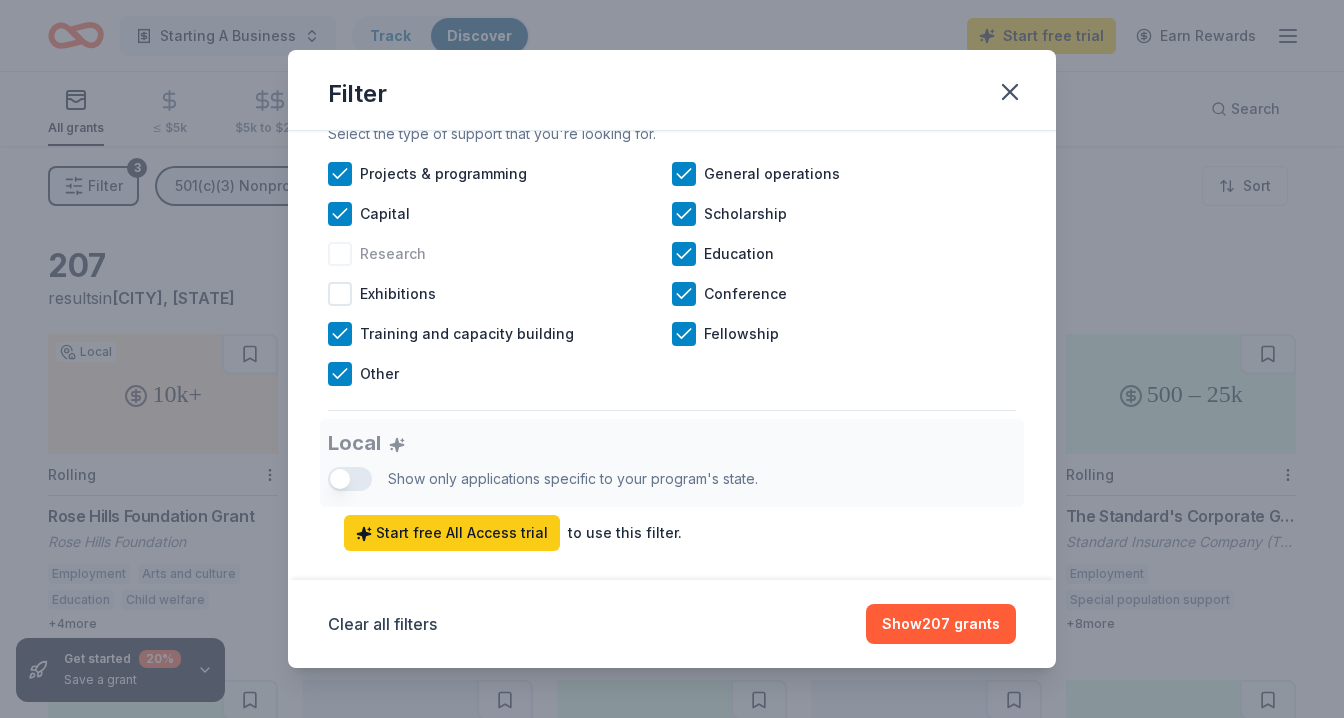 click at bounding box center (340, 254) 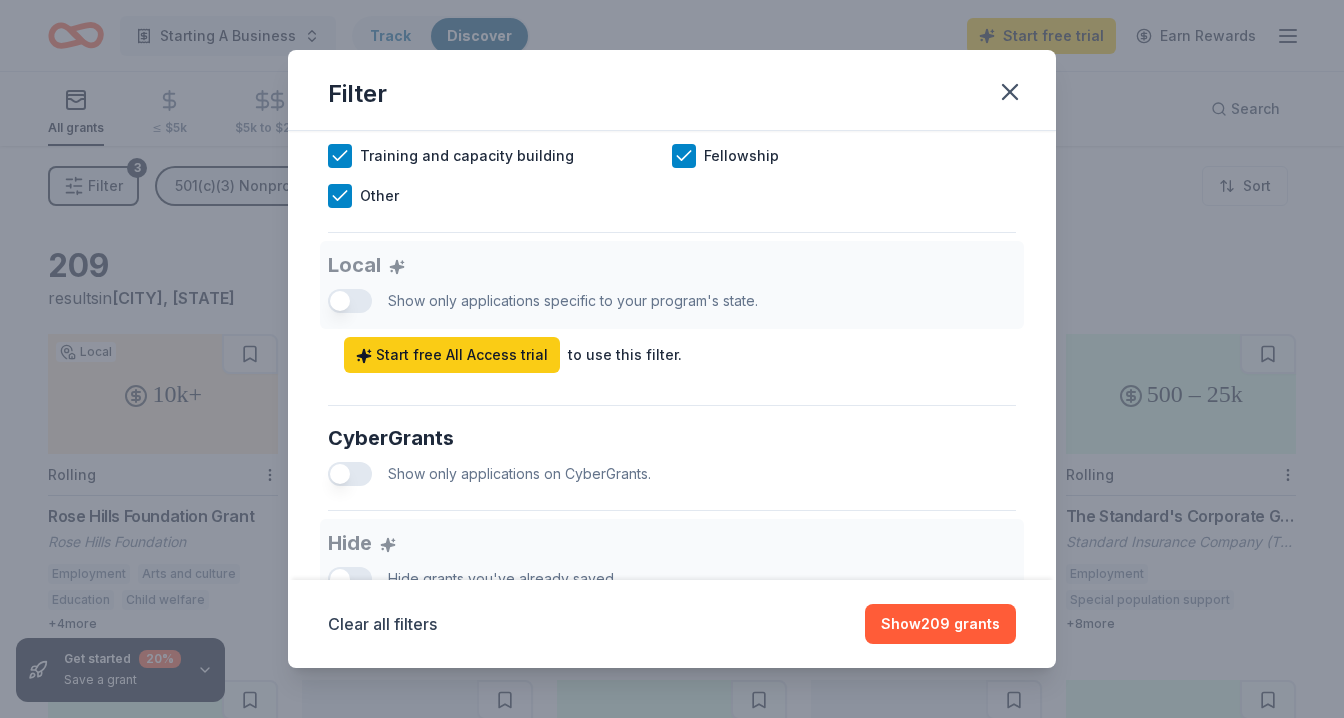scroll, scrollTop: 1057, scrollLeft: 0, axis: vertical 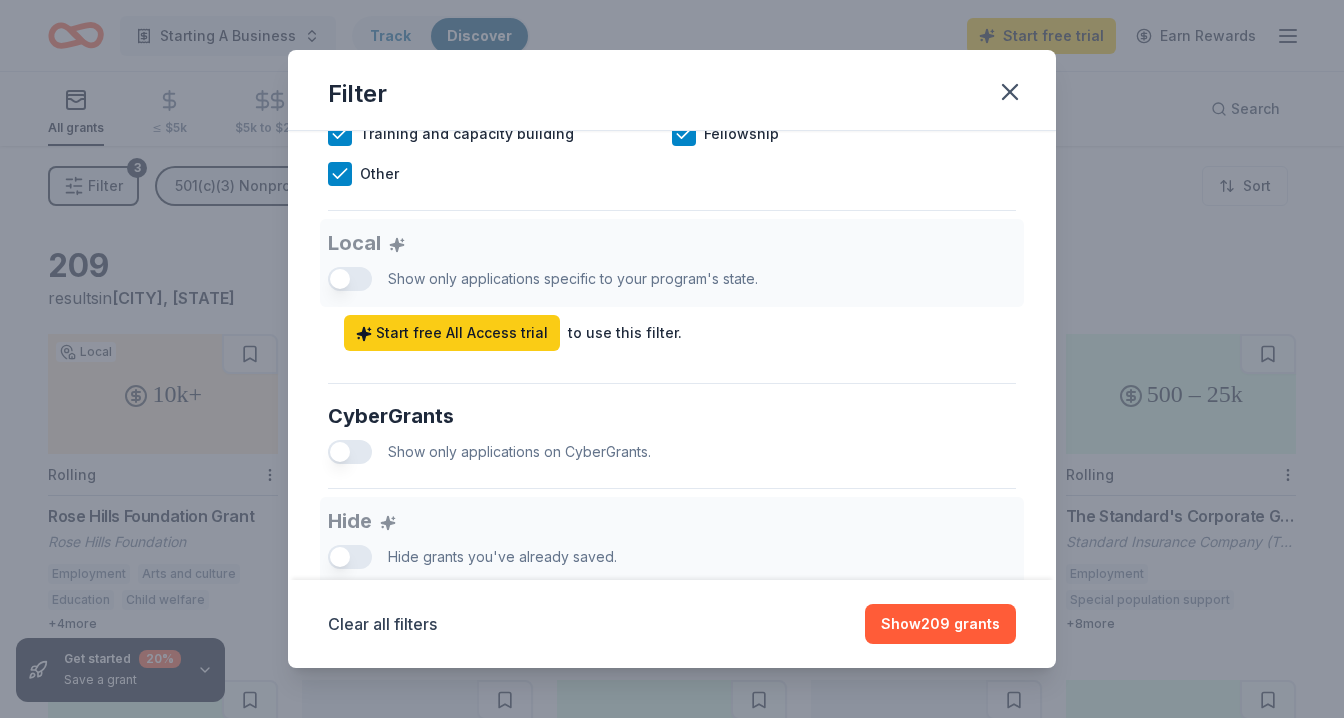 click on "Local Show only applications specific to your program's state.   Start free All Access trial to use this filter." at bounding box center (672, 285) 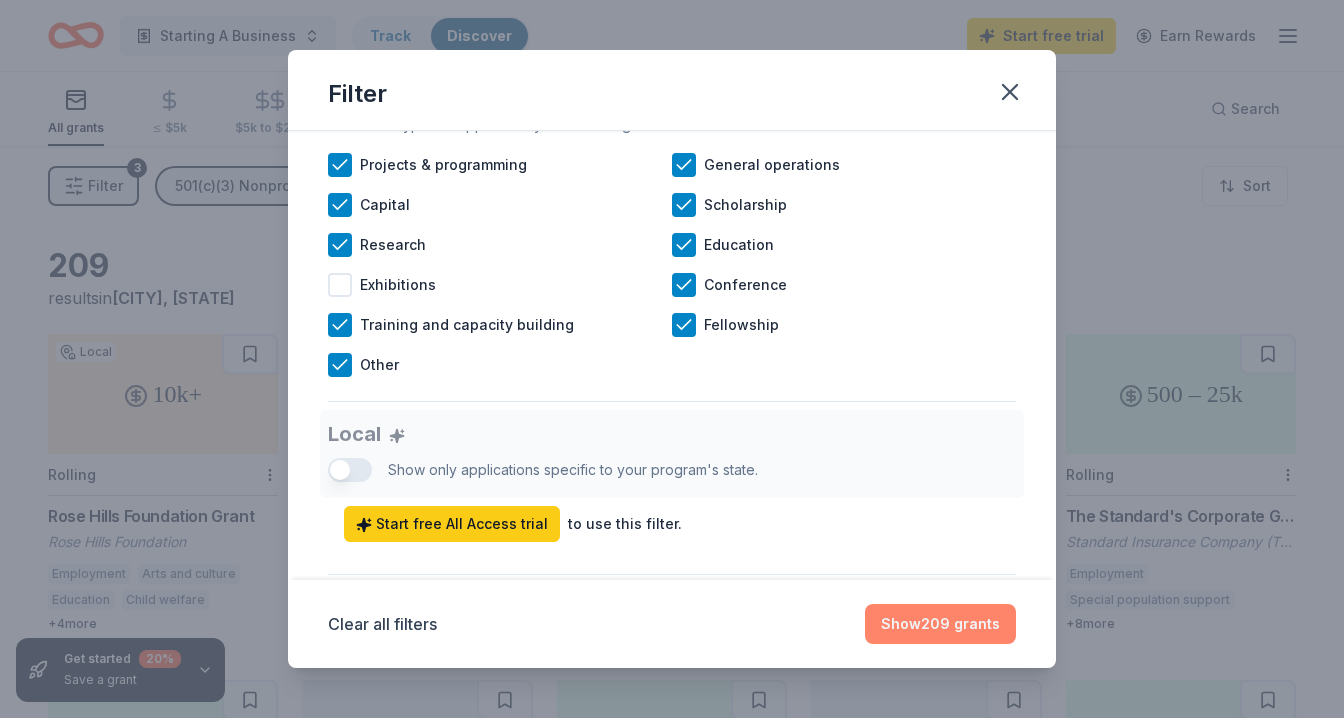 scroll, scrollTop: 857, scrollLeft: 0, axis: vertical 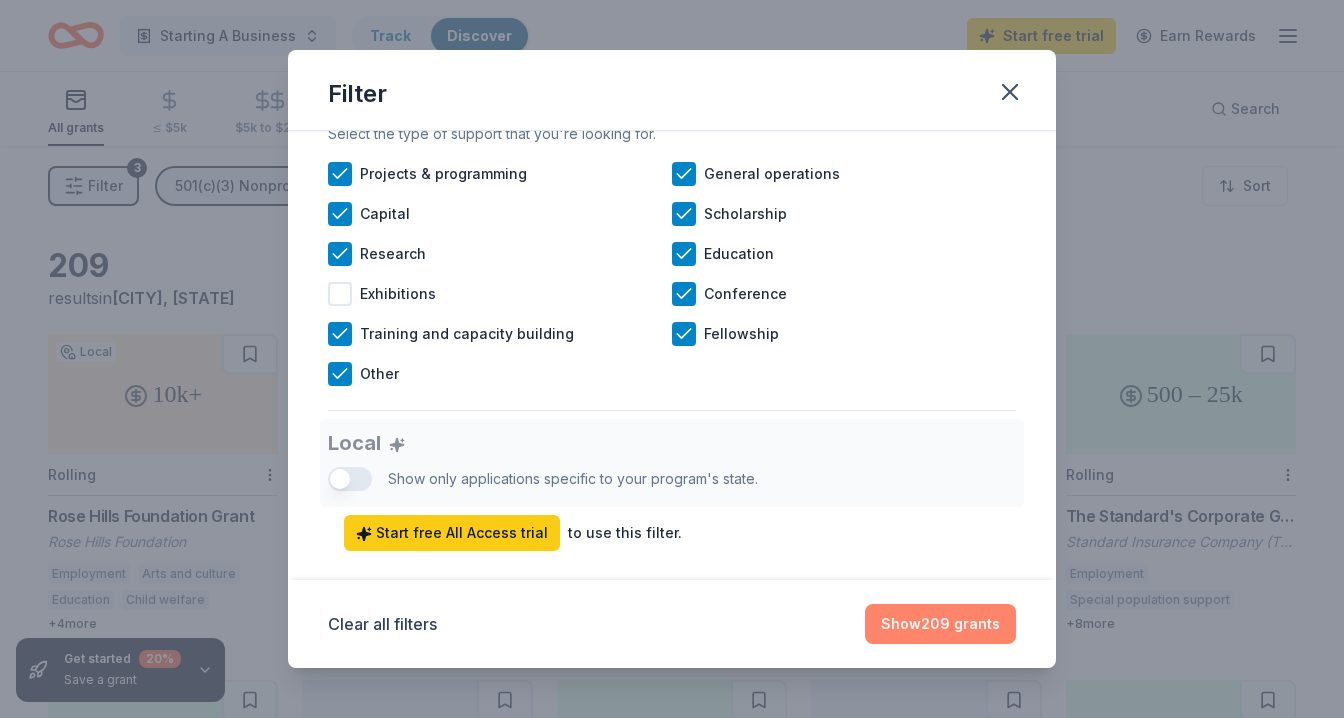 click on "Show  209   grants" at bounding box center [940, 624] 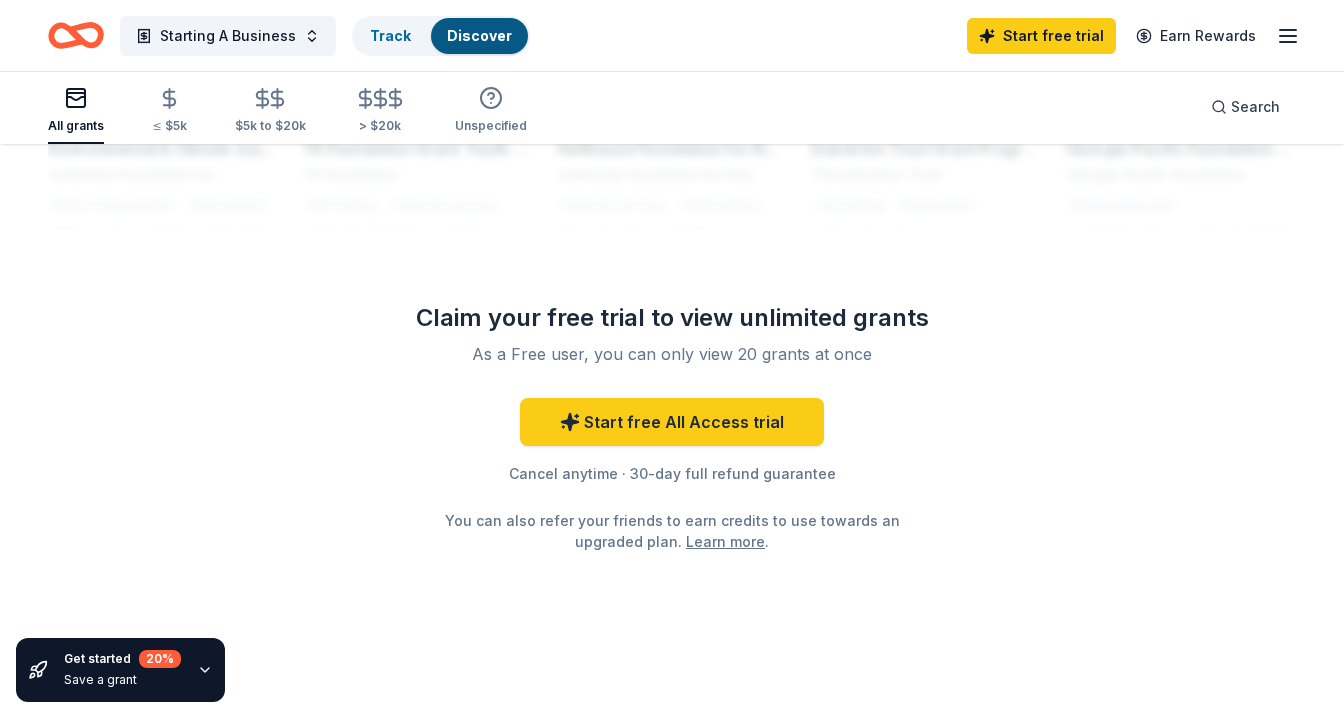 scroll, scrollTop: 1804, scrollLeft: 0, axis: vertical 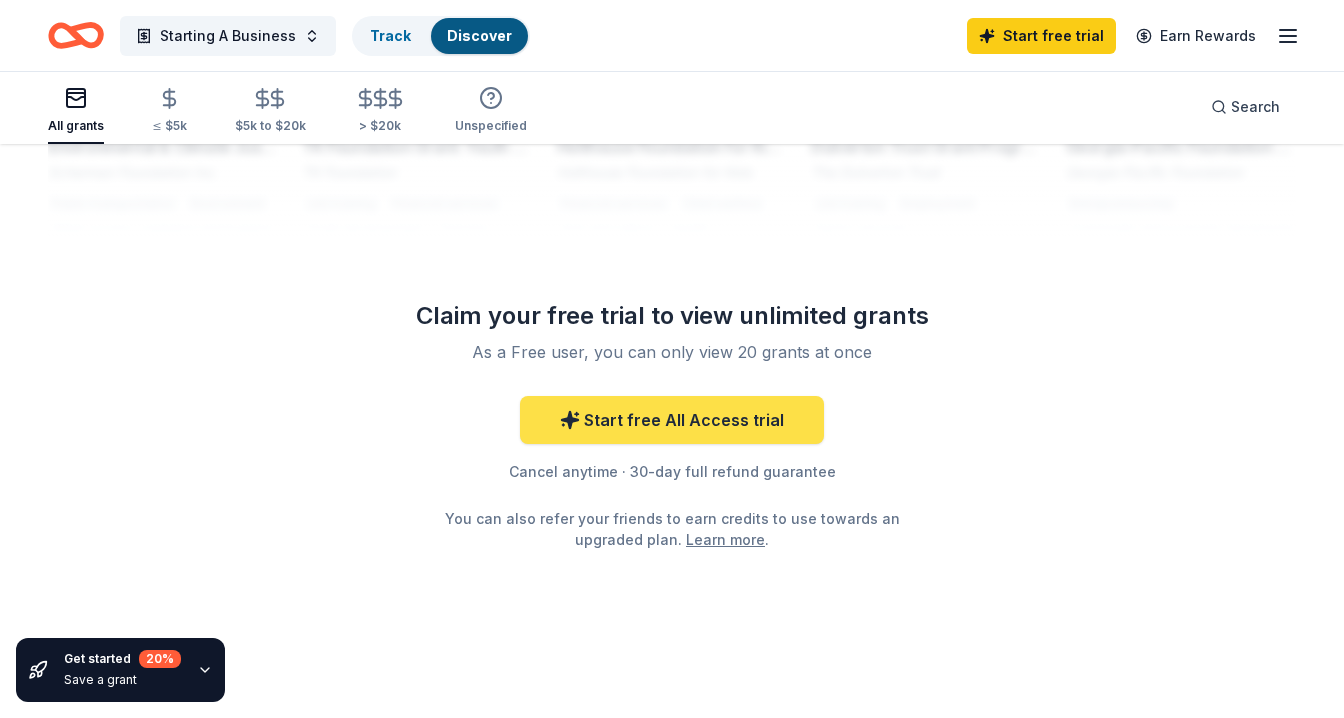 click on "Start free All Access trial" at bounding box center (672, 420) 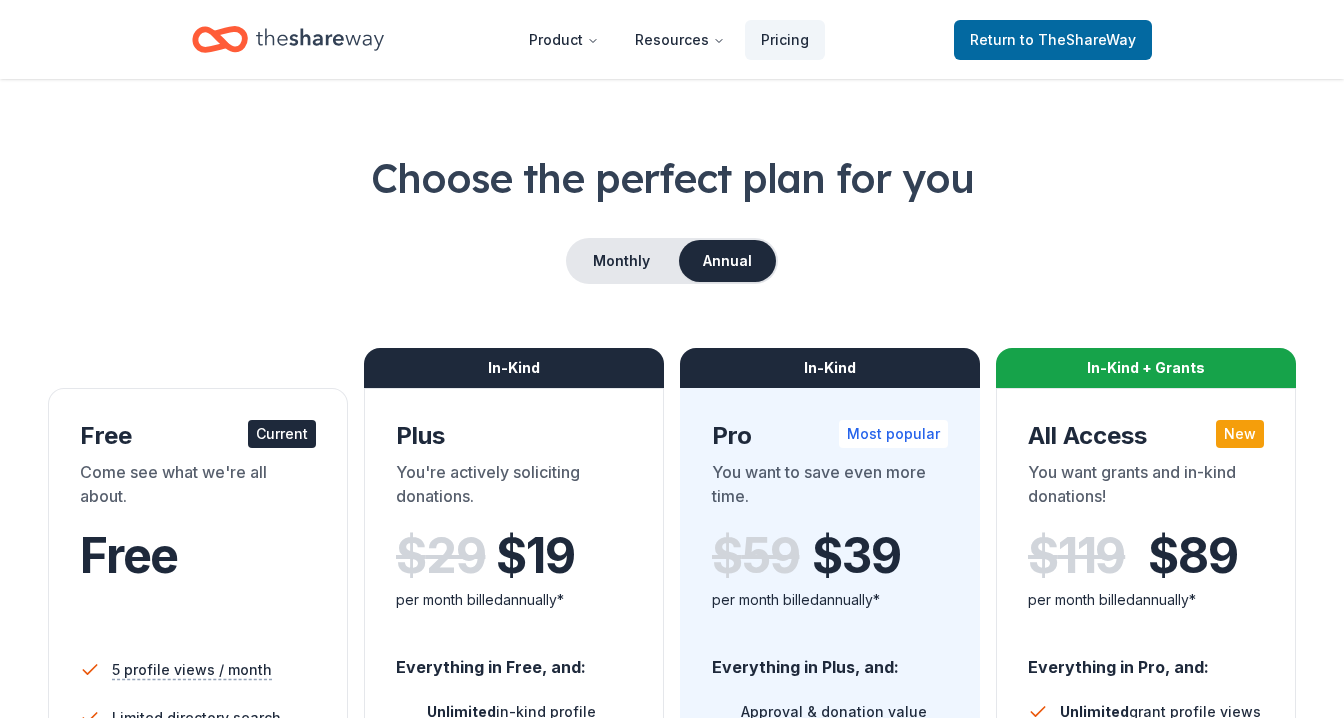 scroll, scrollTop: 62, scrollLeft: 0, axis: vertical 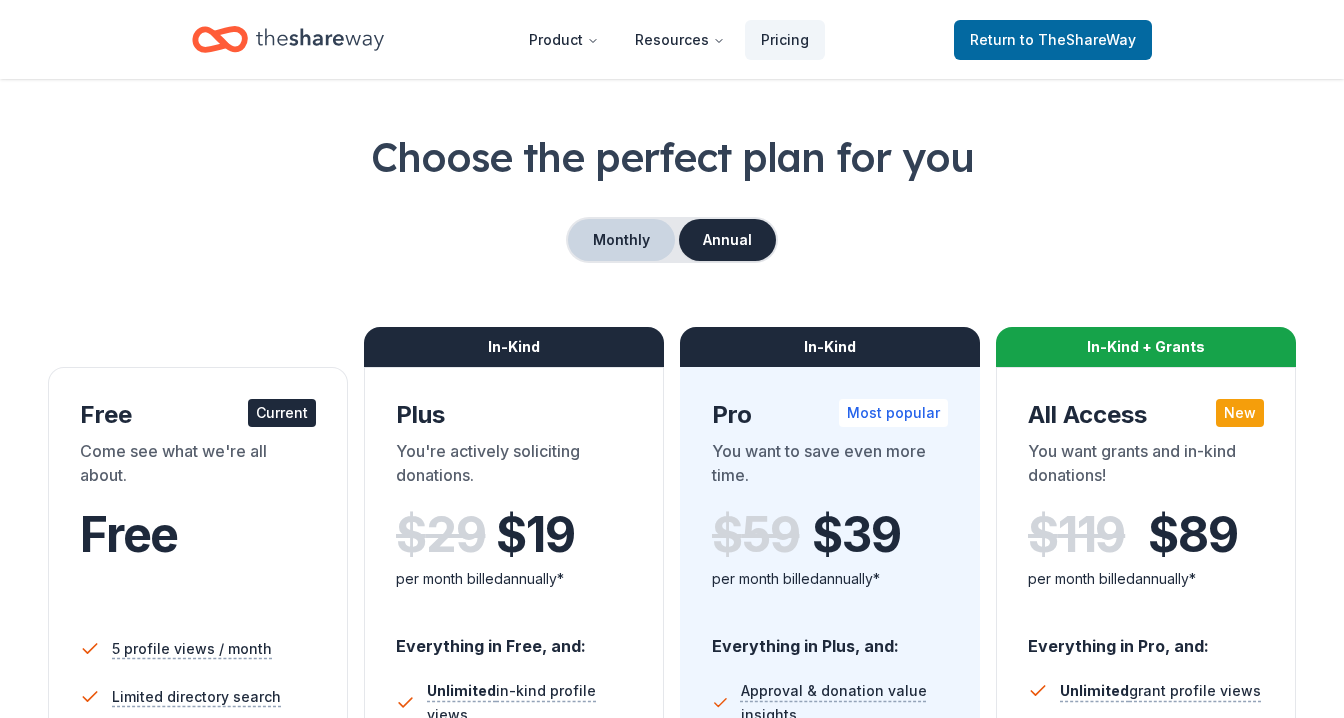 click on "Monthly" at bounding box center [621, 240] 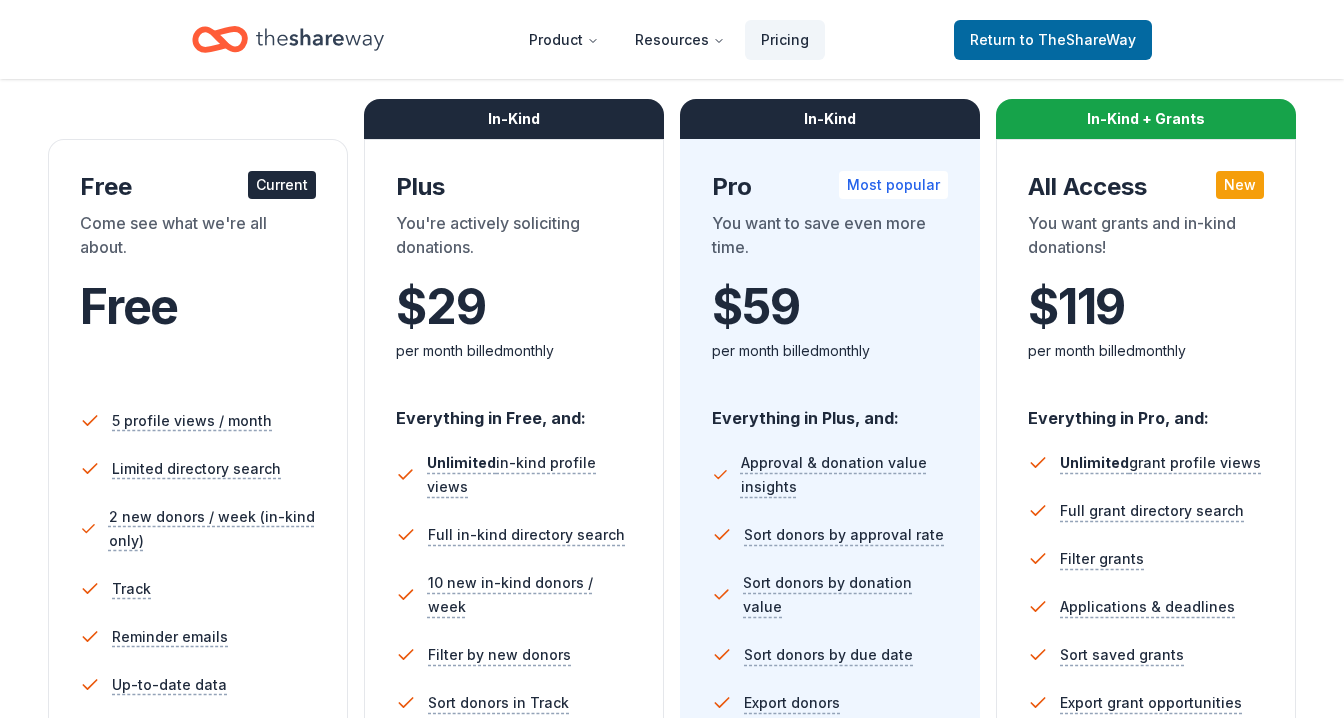 scroll, scrollTop: 0, scrollLeft: 0, axis: both 